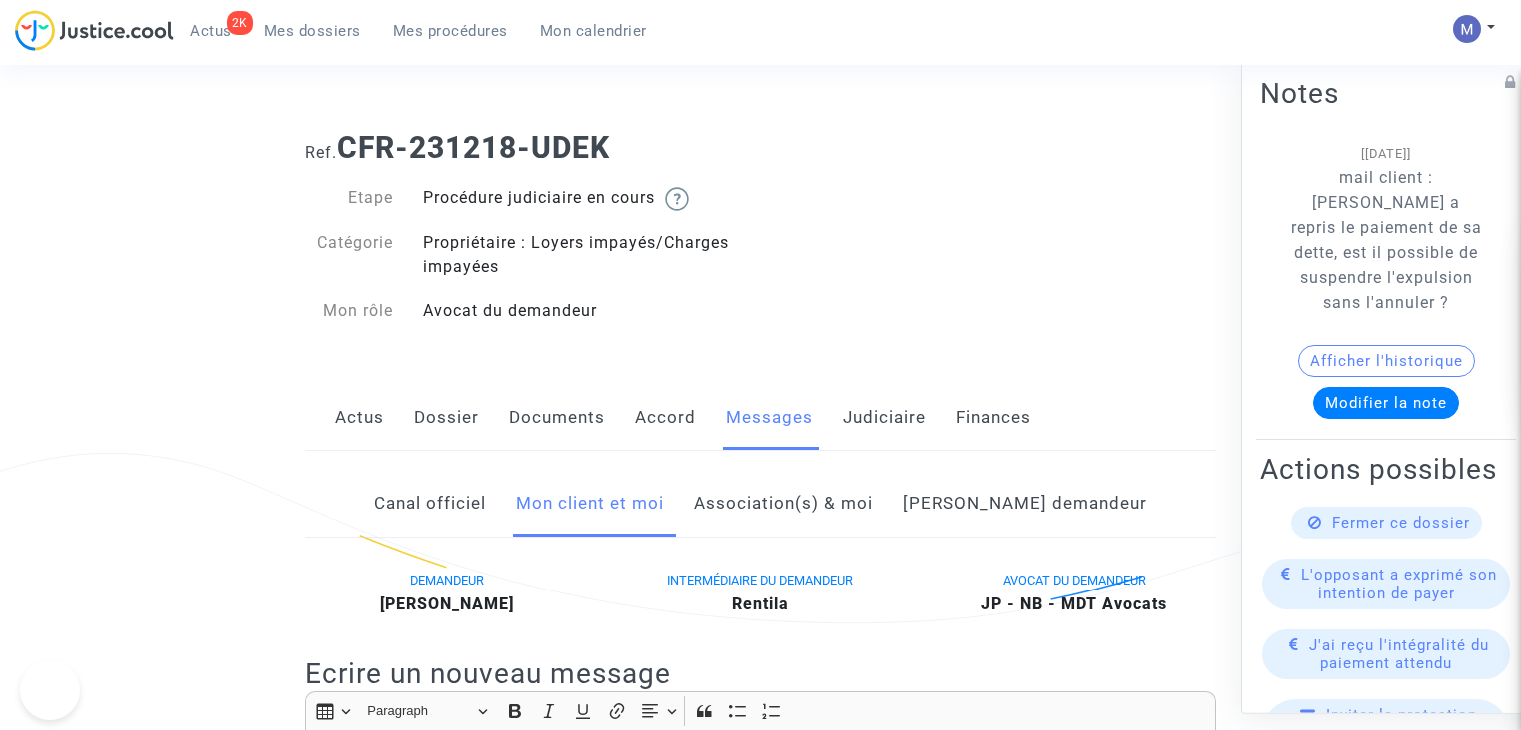 scroll, scrollTop: 429, scrollLeft: 0, axis: vertical 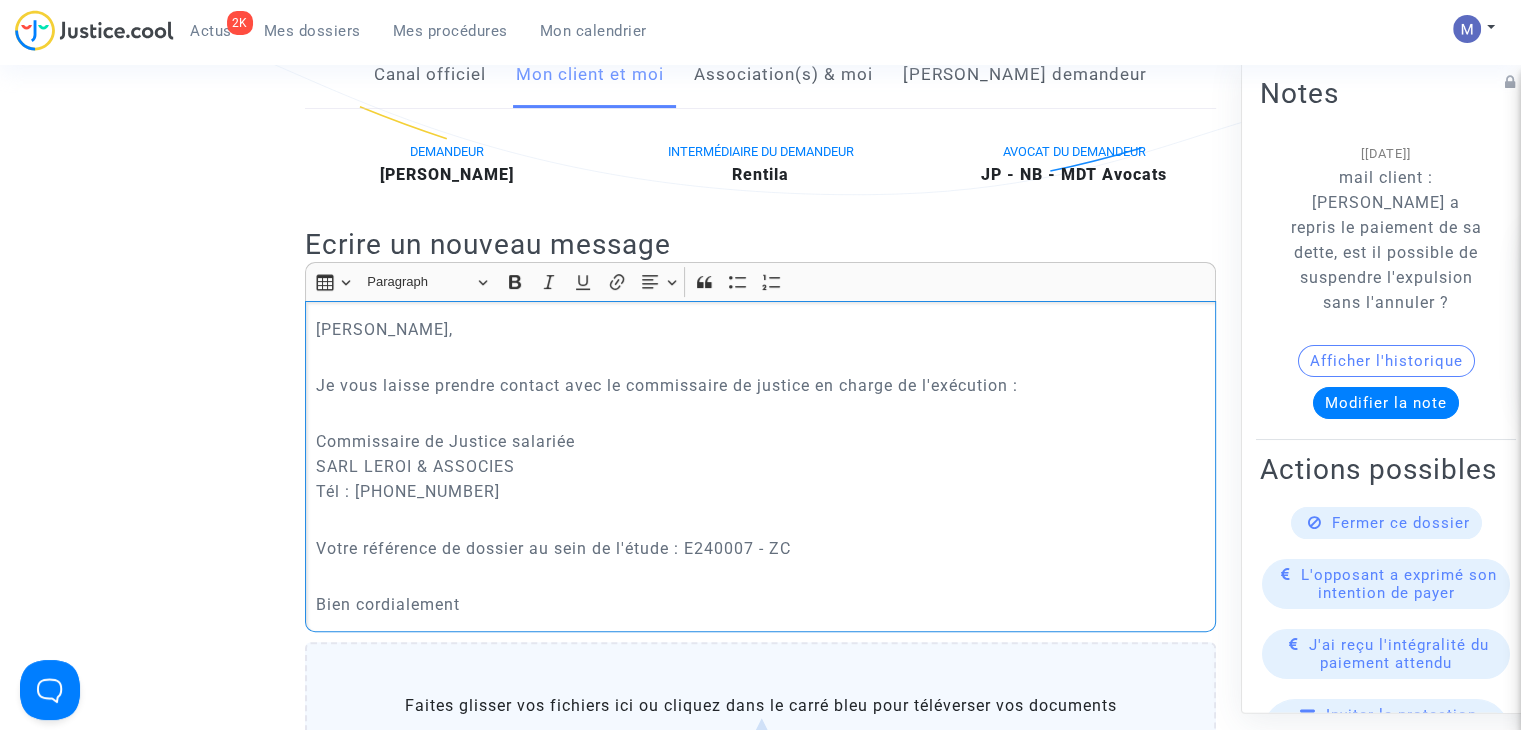 click on "Commissaire de Justice salariée SARL LEROI & ASSOCIES Tél : [PHONE_NUMBER]" 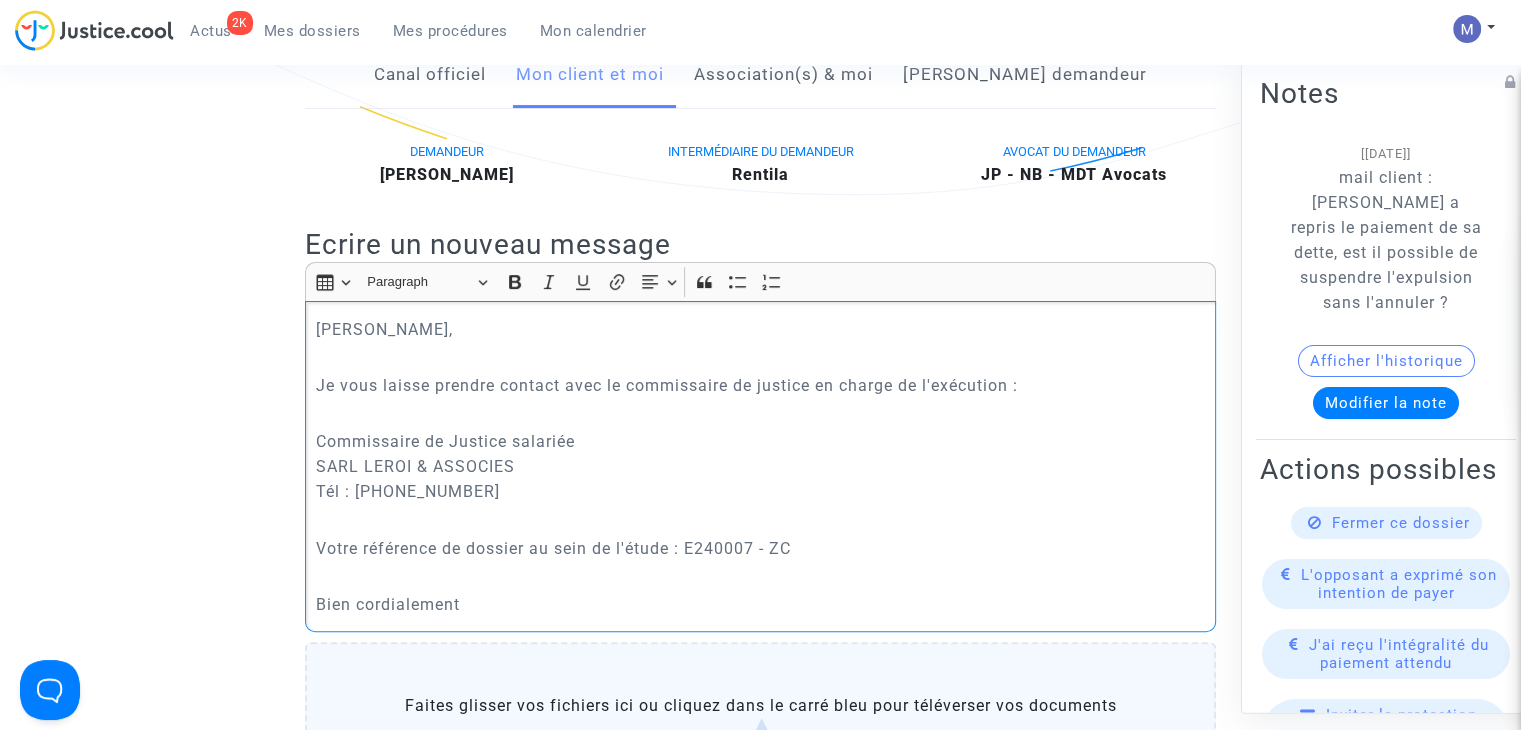click on "Commissaire de Justice salariée SARL LEROI & ASSOCIES Tél : [PHONE_NUMBER]" 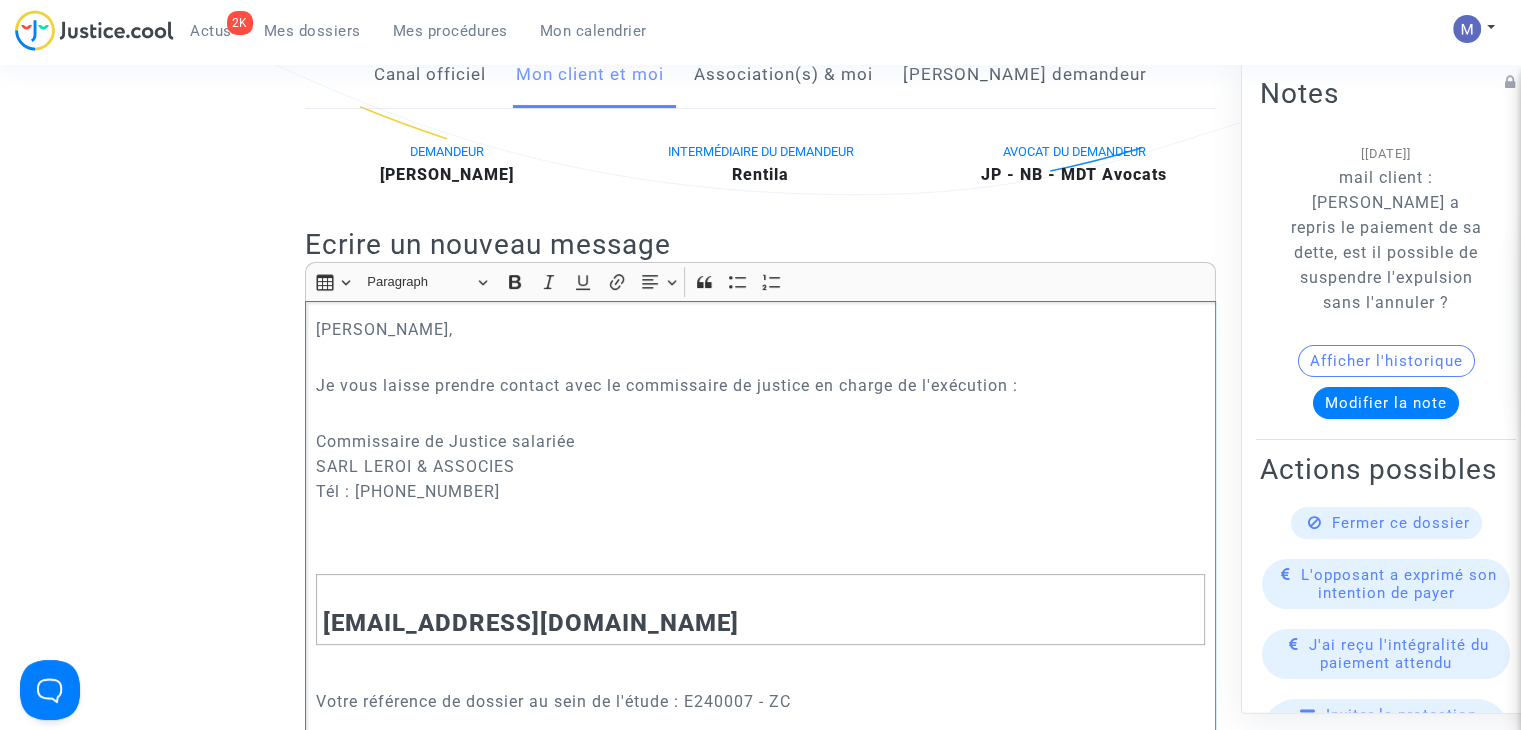 click on "Commissaire de Justice salariée SARL LEROI & ASSOCIES Tél : [PHONE_NUMBER]" 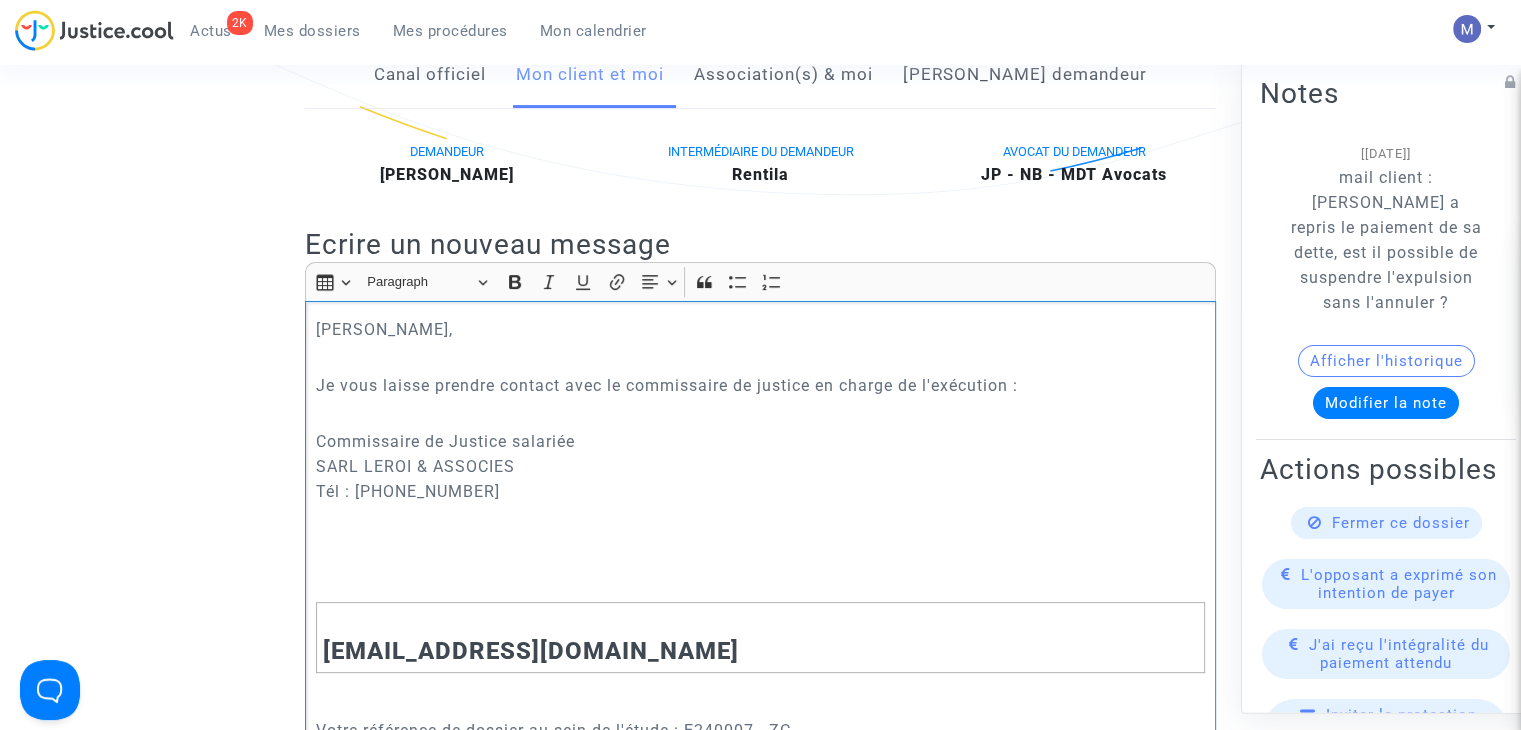 type 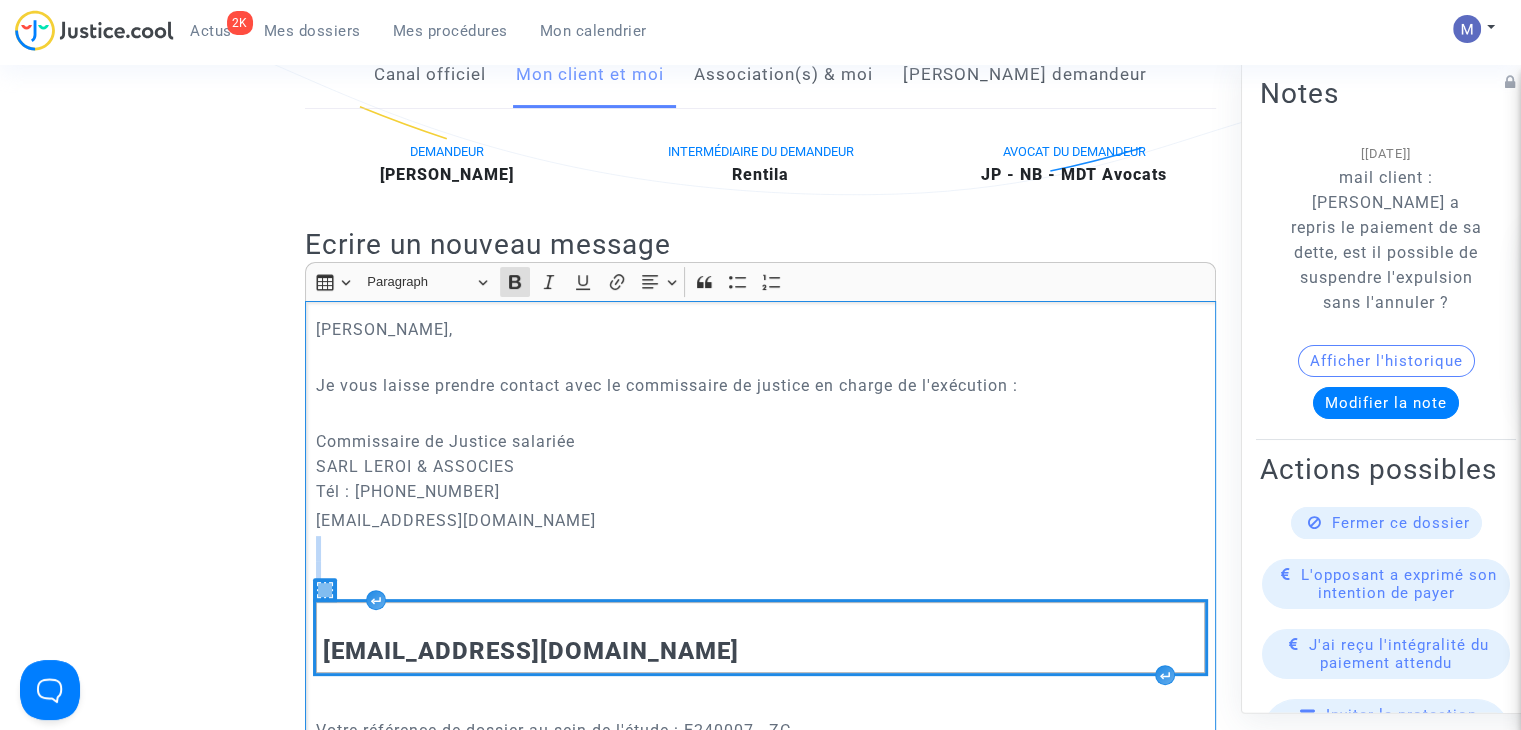 drag, startPoint x: 408, startPoint y: 573, endPoint x: 456, endPoint y: 677, distance: 114.54257 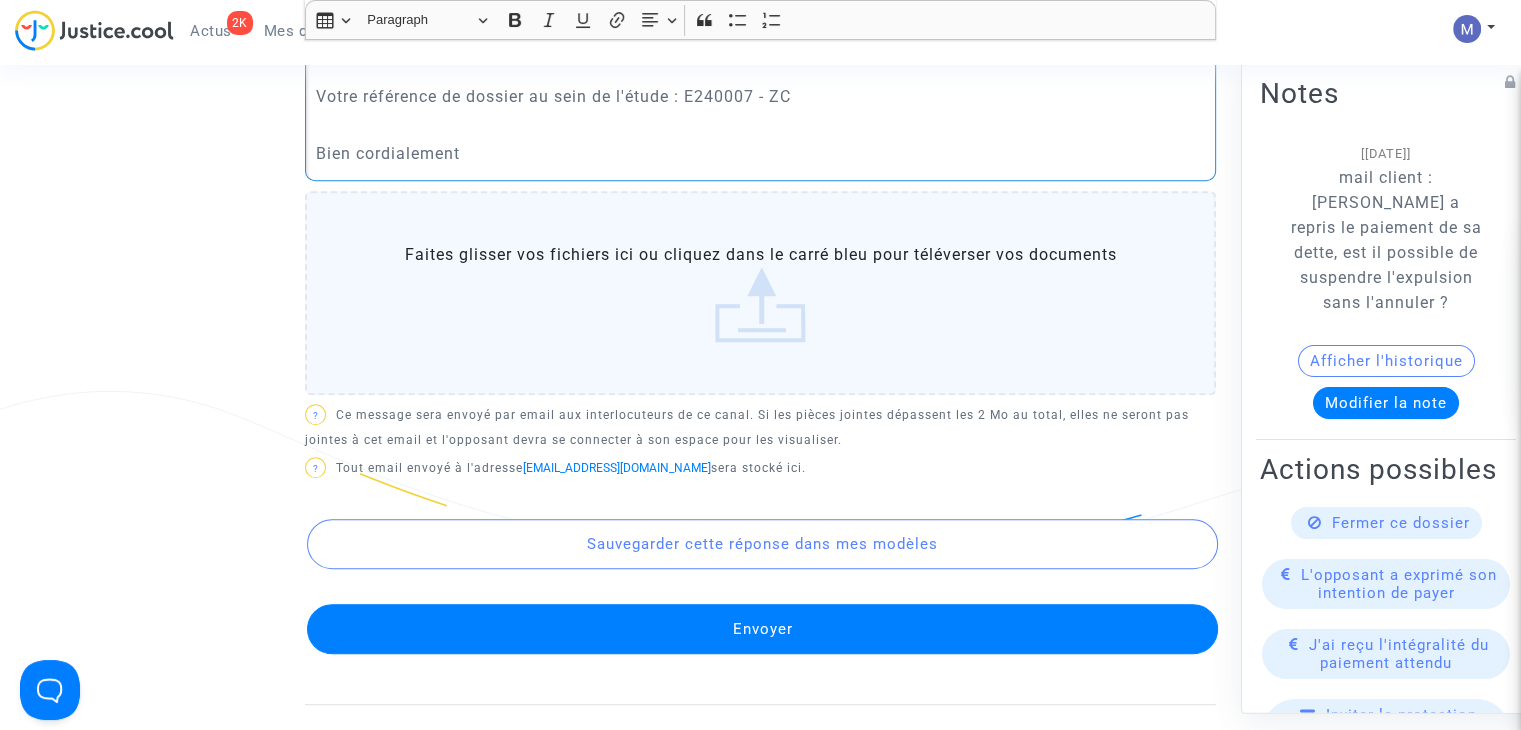 scroll, scrollTop: 929, scrollLeft: 0, axis: vertical 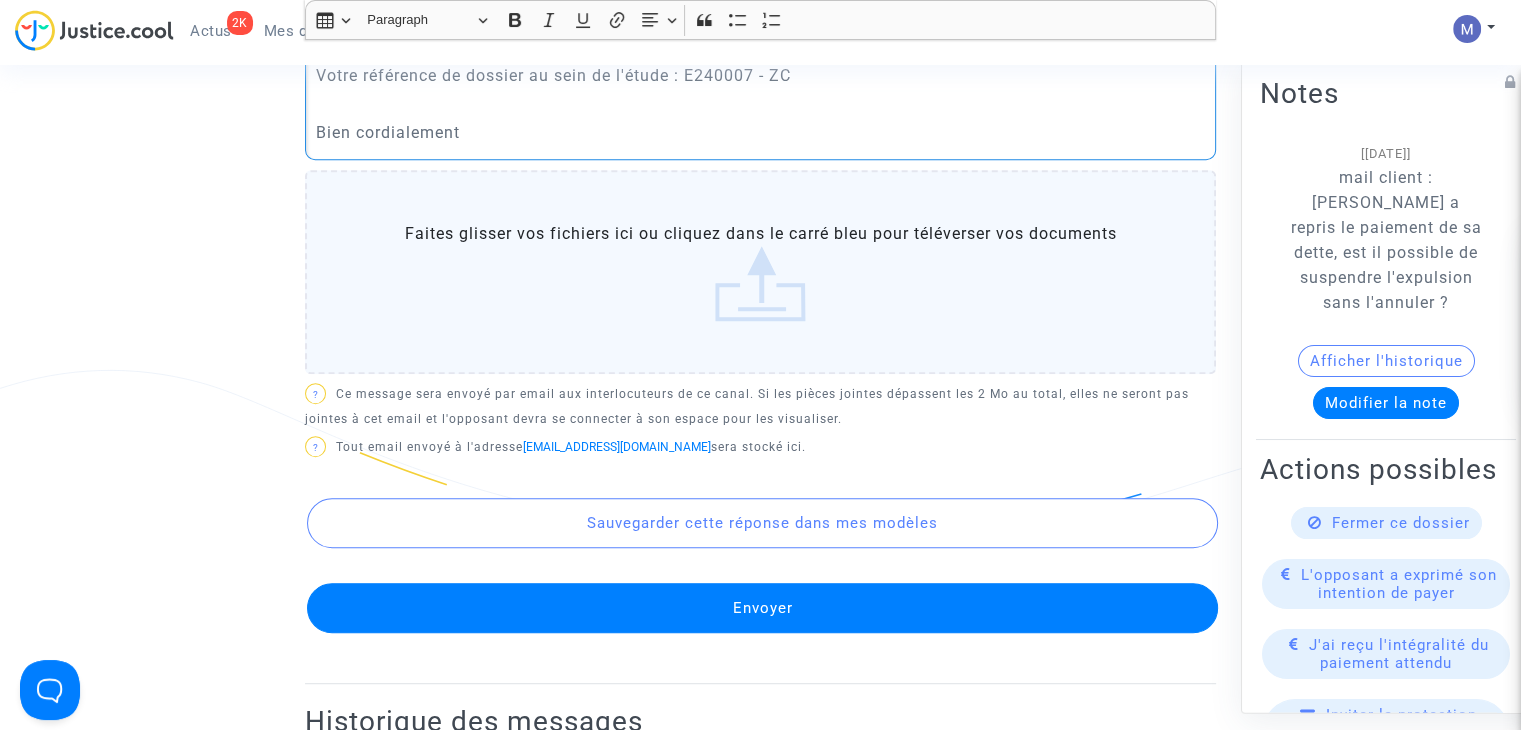 click on "Envoyer" 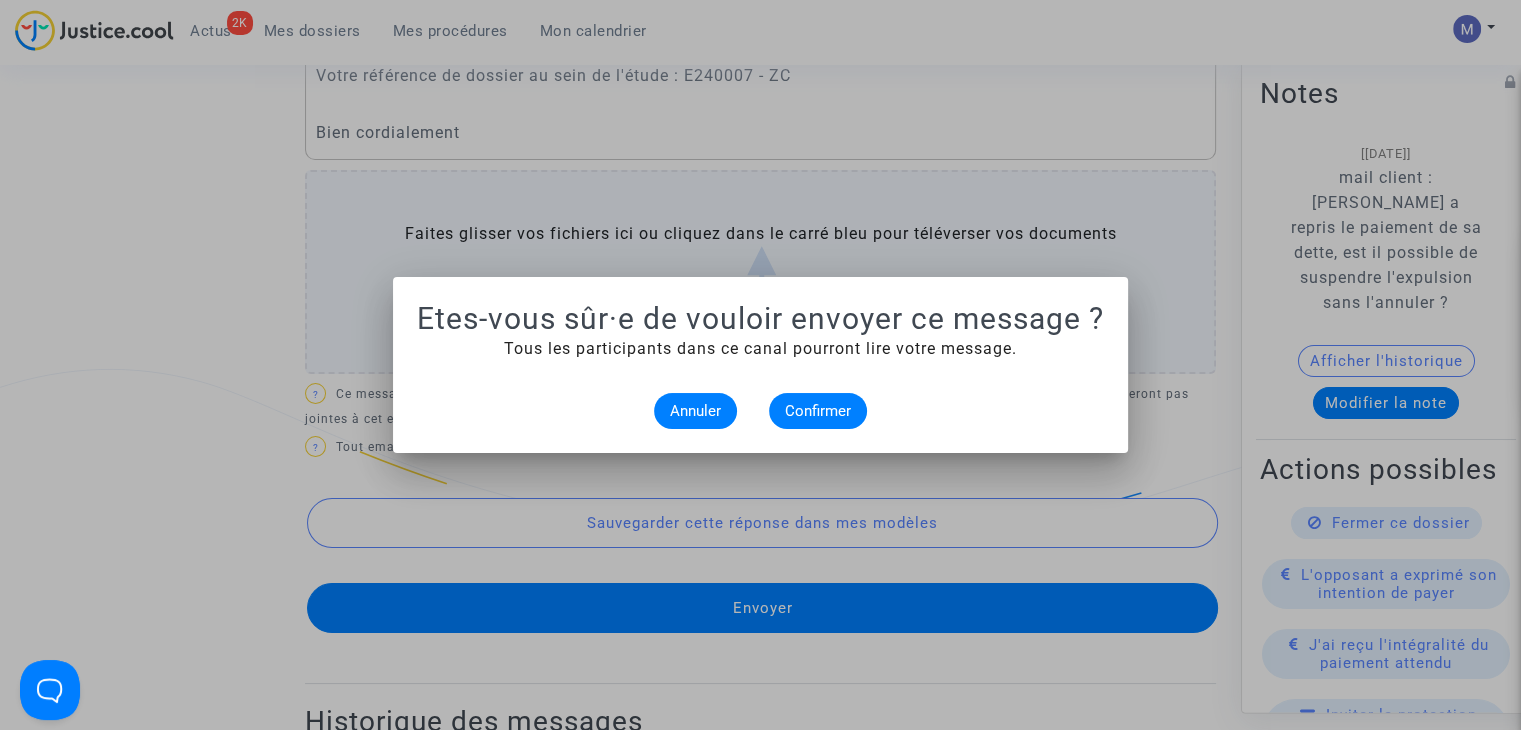 scroll, scrollTop: 0, scrollLeft: 0, axis: both 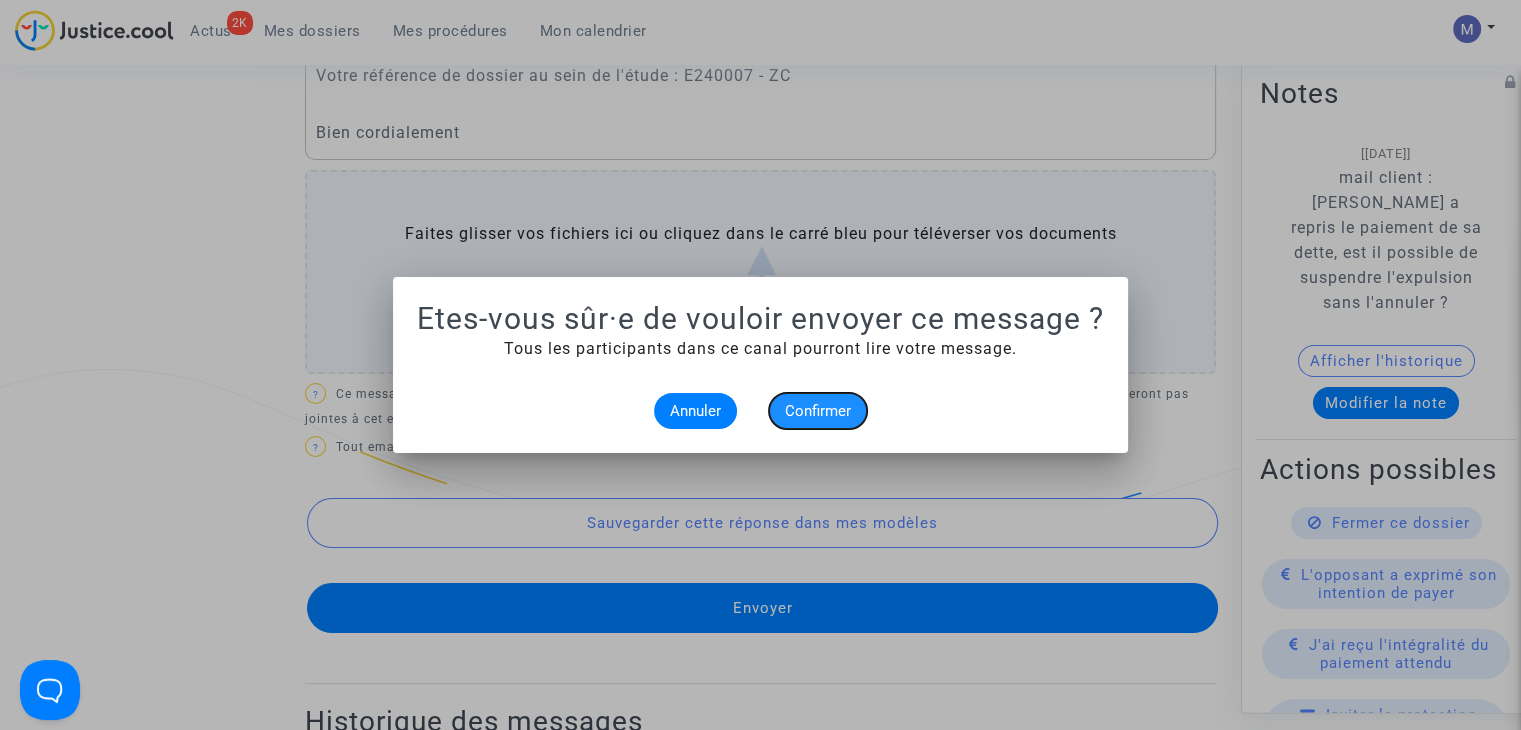 click on "Confirmer" at bounding box center [818, 411] 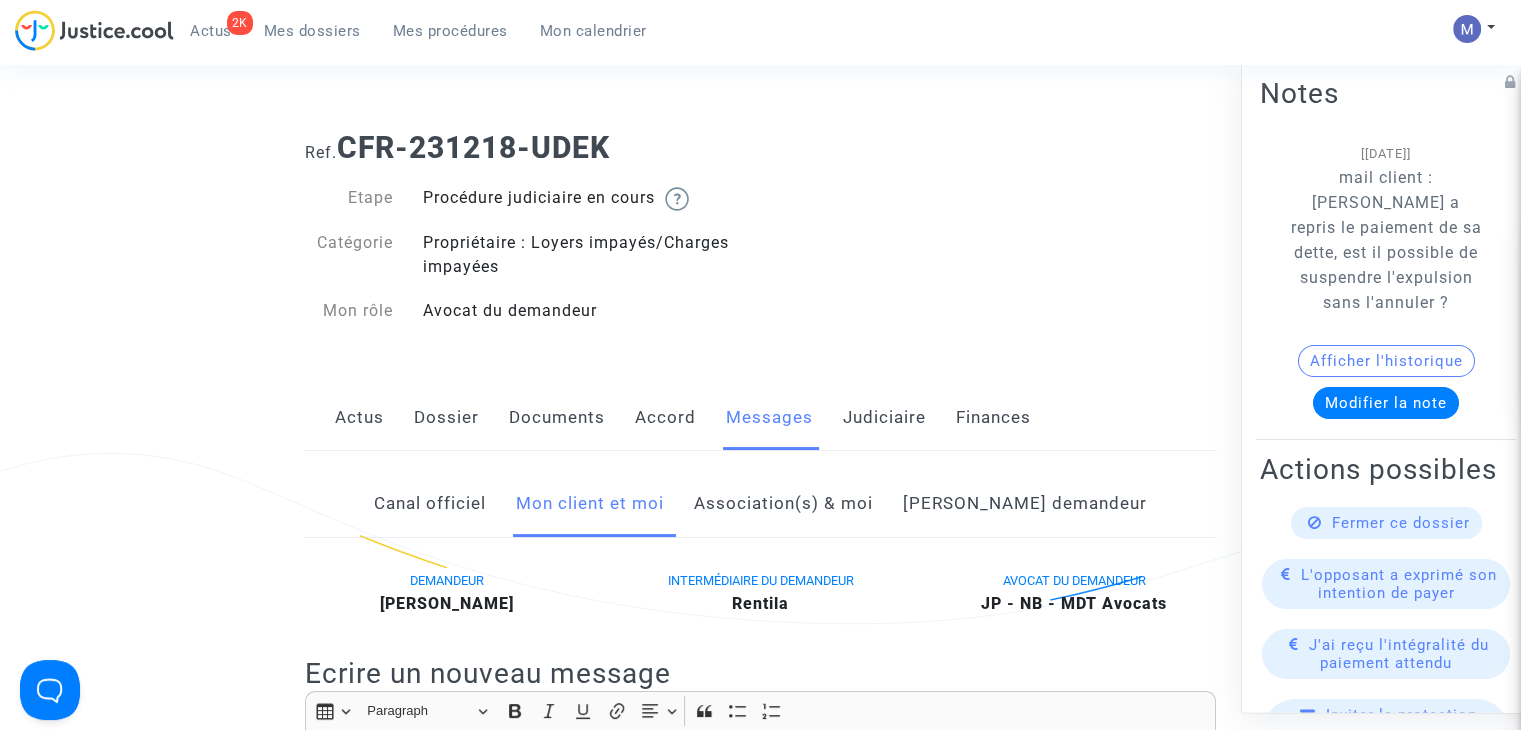 scroll, scrollTop: 929, scrollLeft: 0, axis: vertical 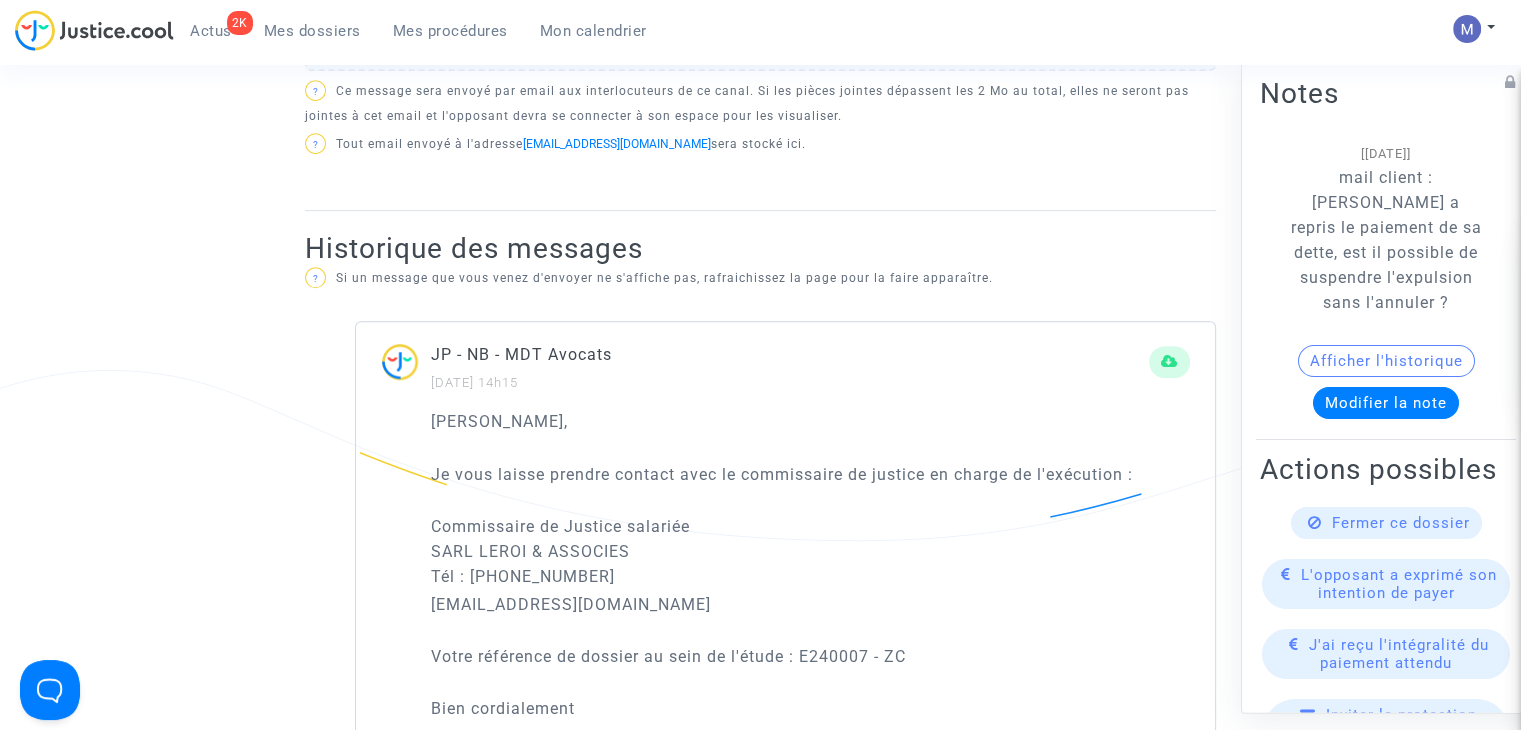 click on "Mes dossiers" at bounding box center (312, 31) 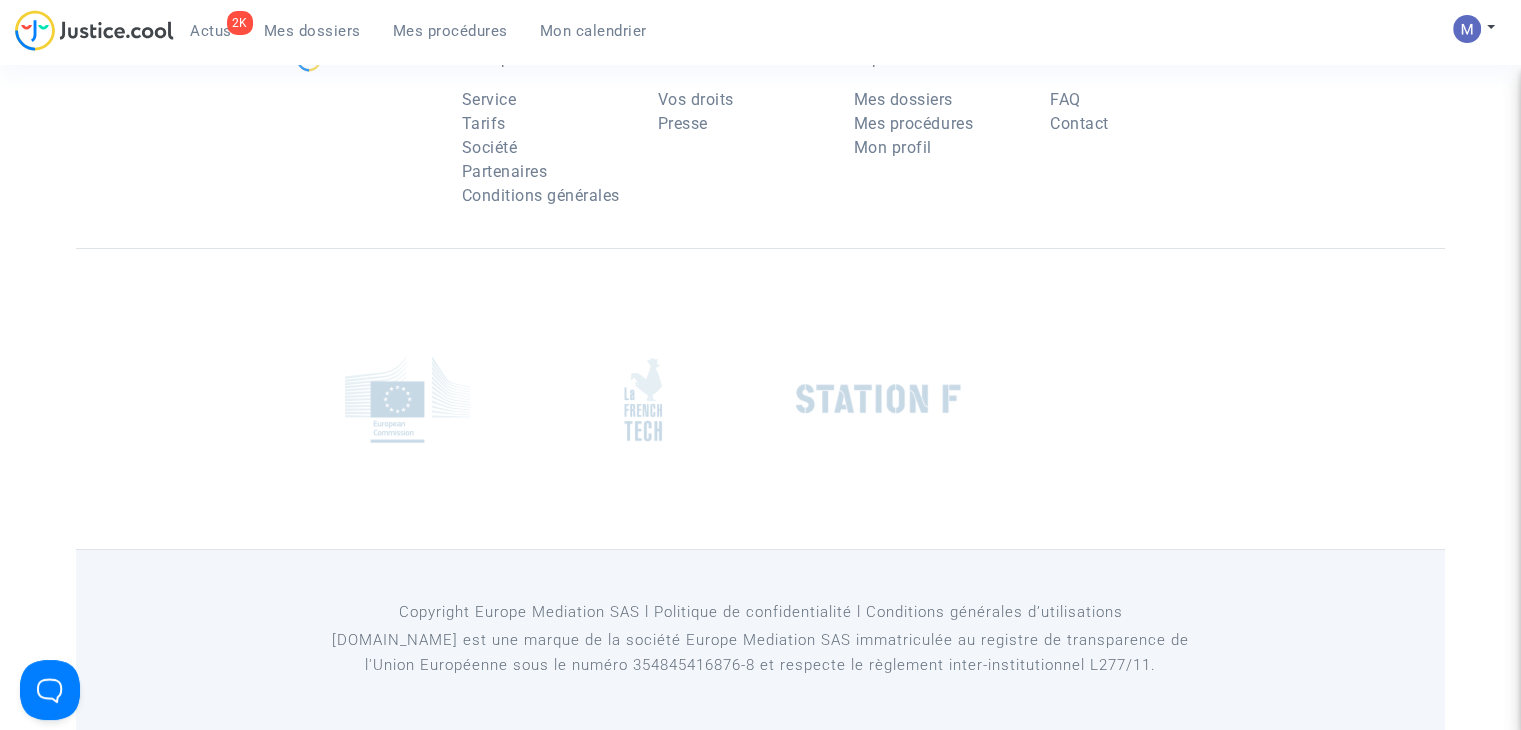 scroll, scrollTop: 649, scrollLeft: 0, axis: vertical 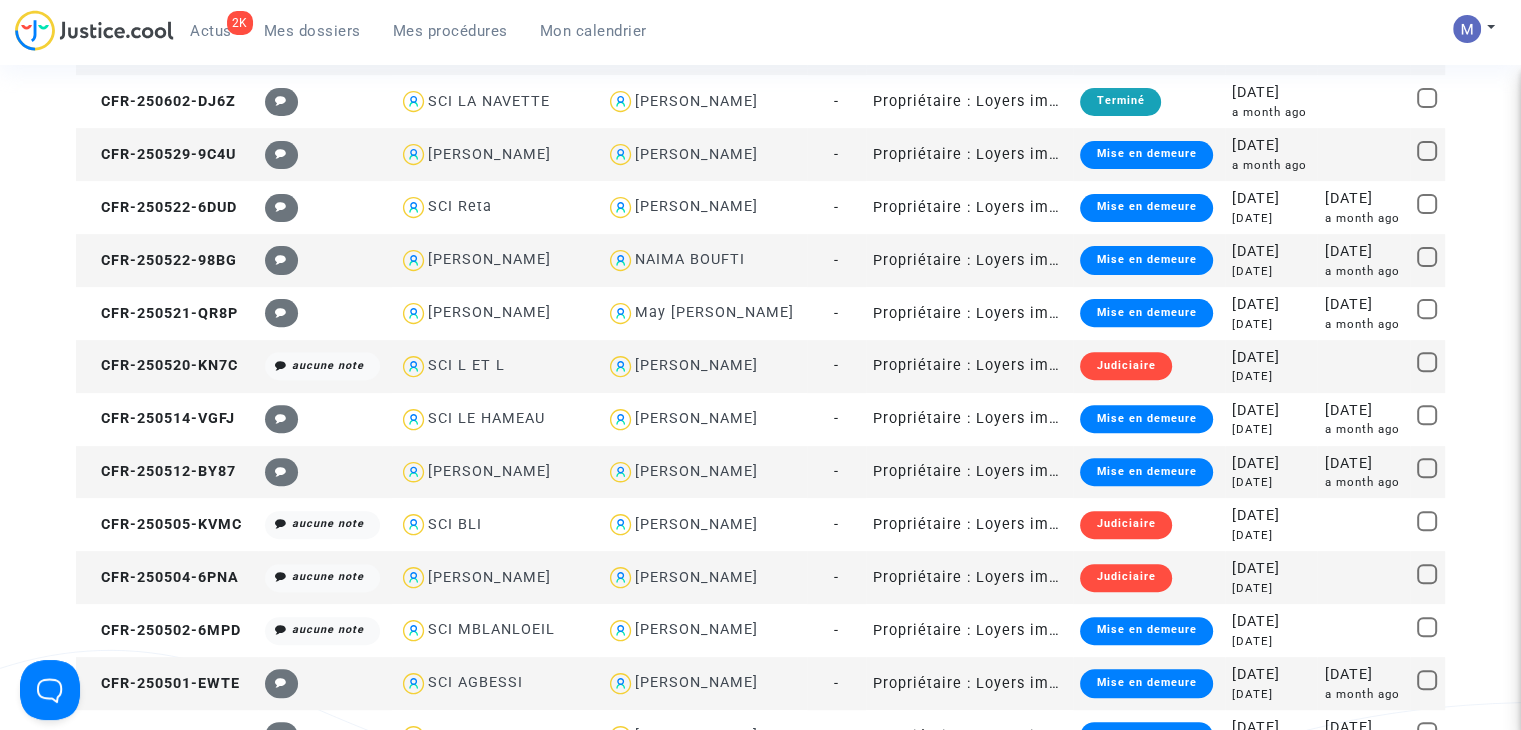 click on "À envoyer" 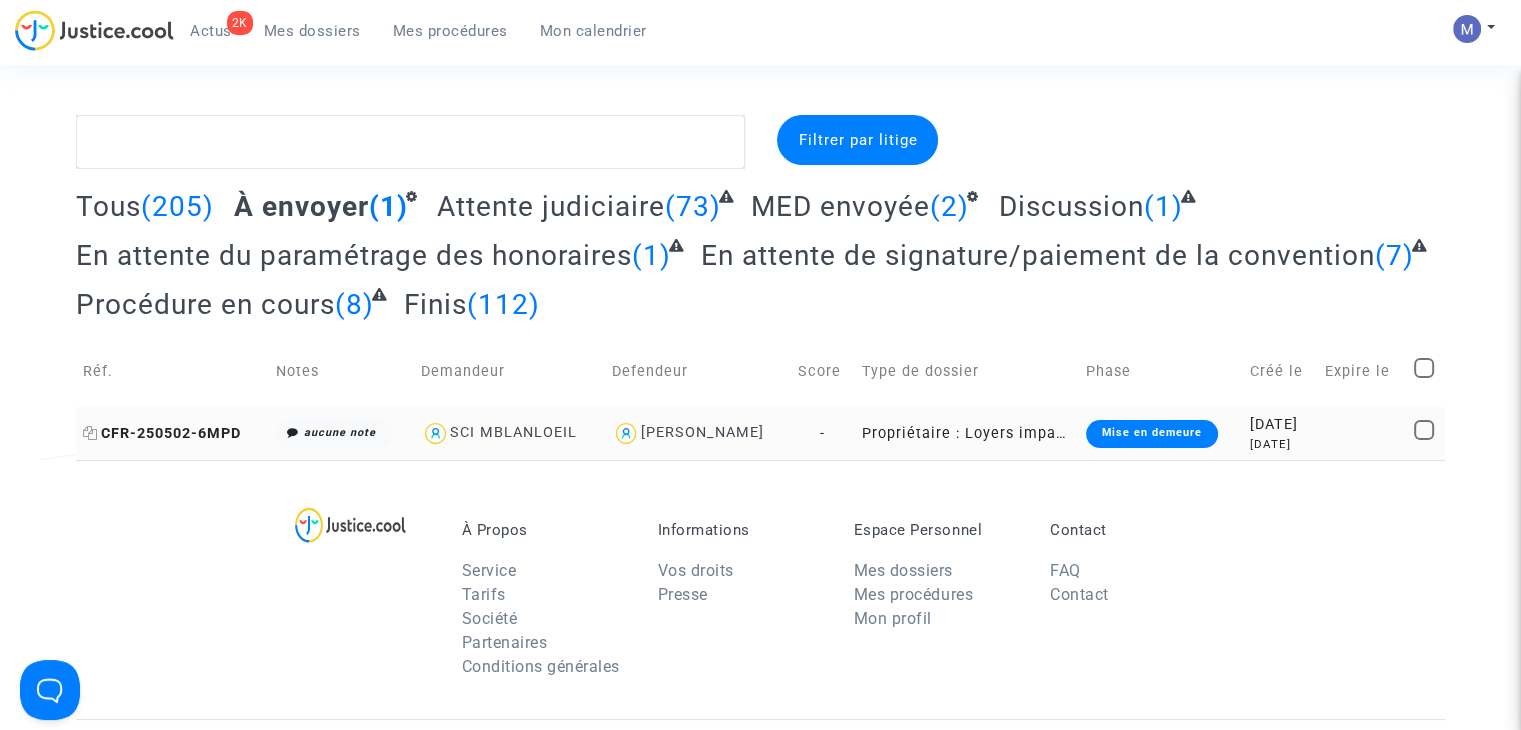 click on "CFR-250502-6MPD" 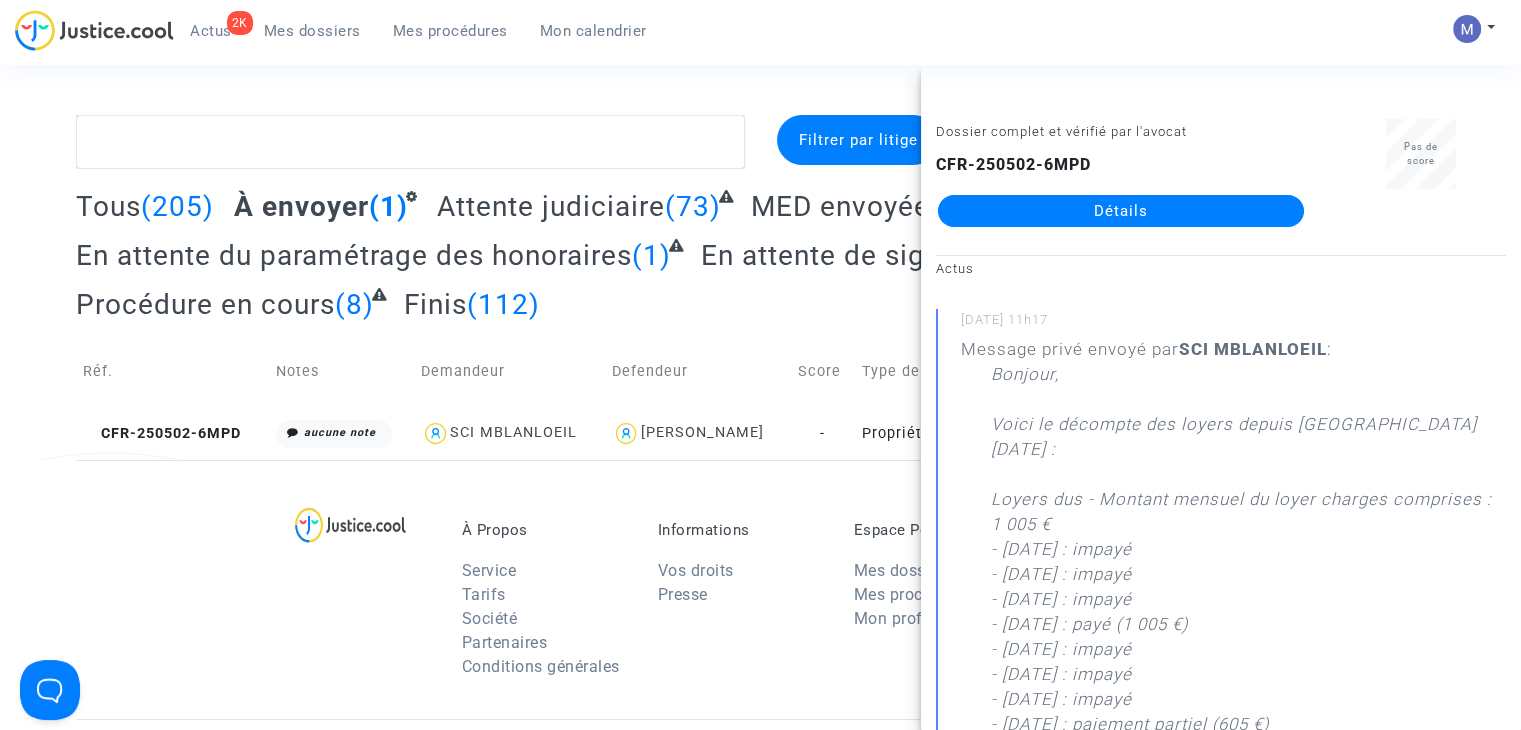 click on "Détails" 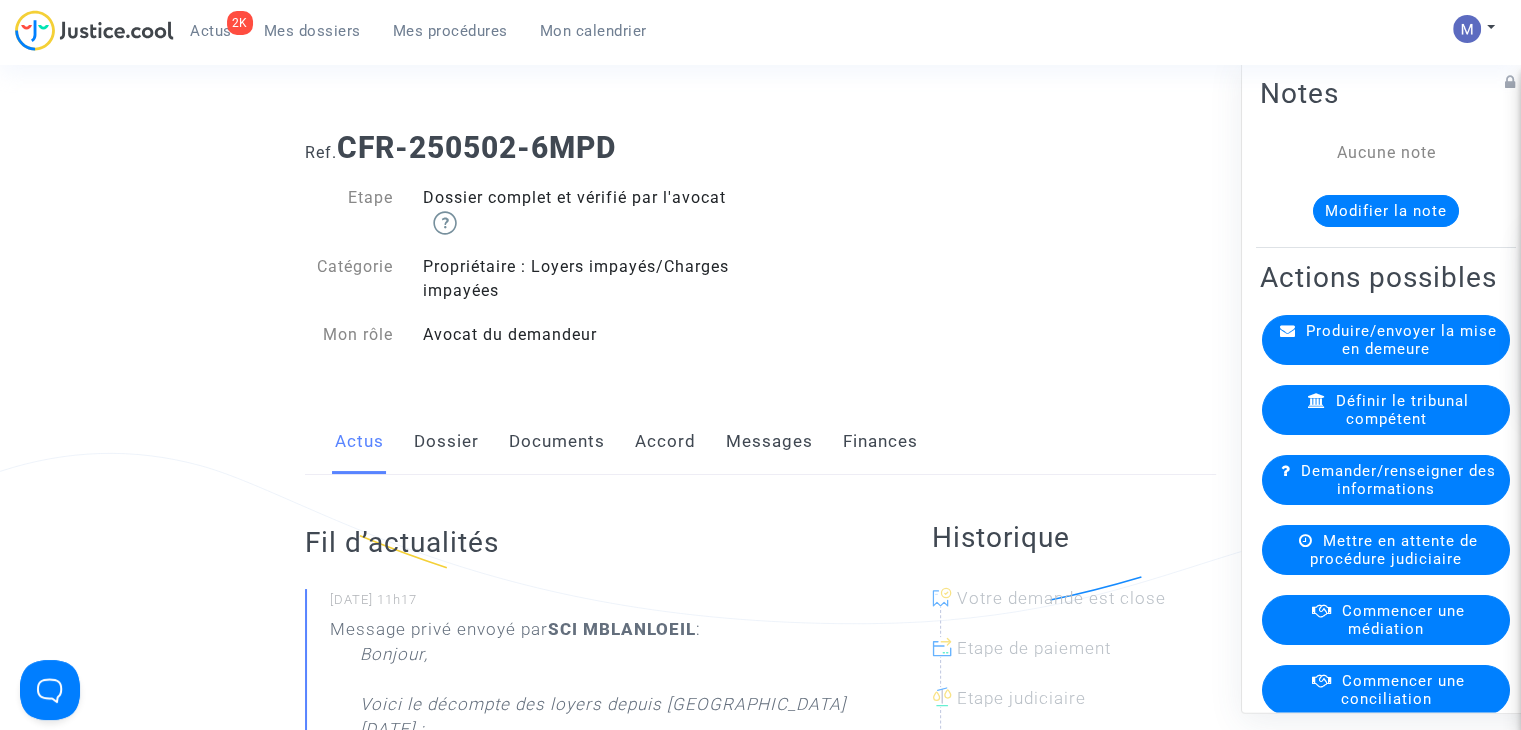 click on "Documents" 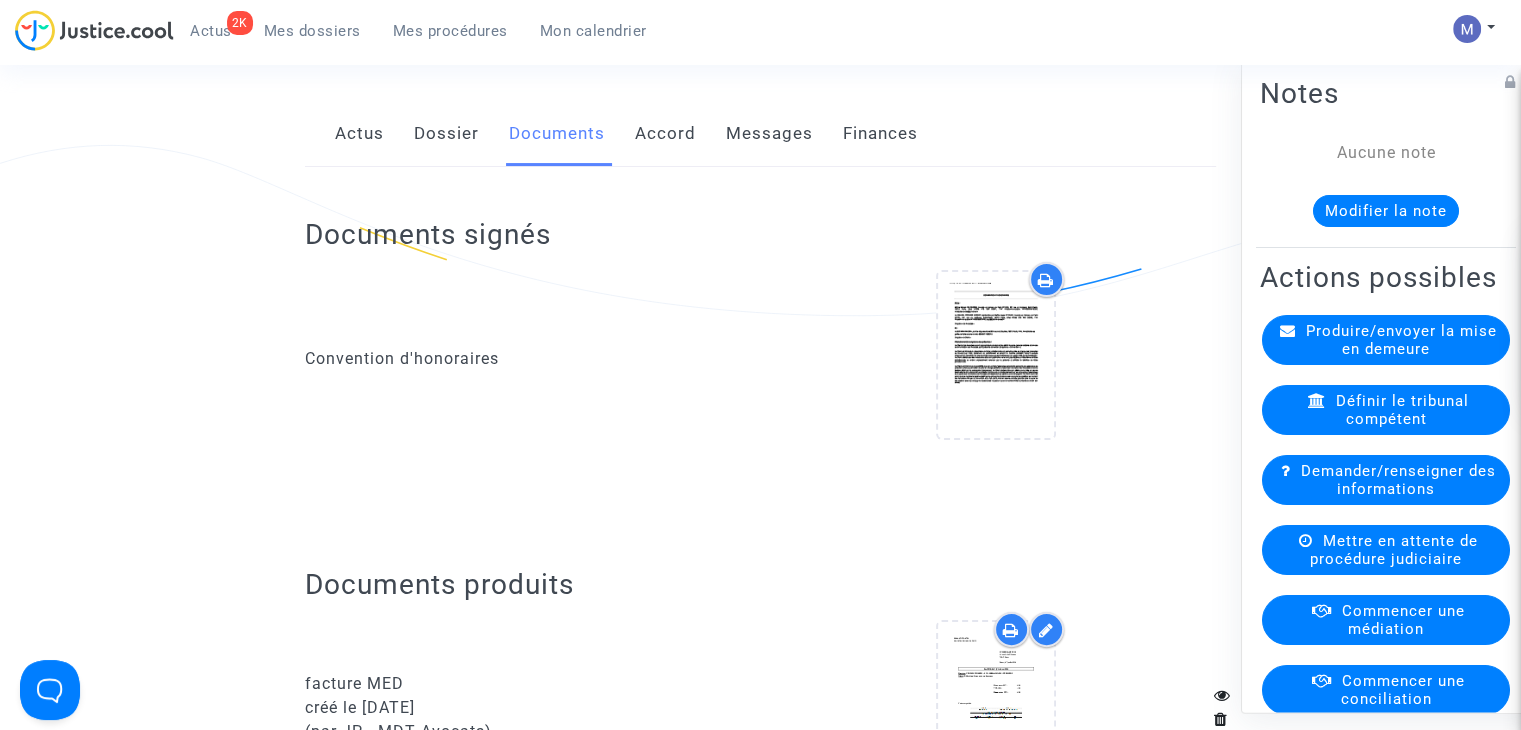 scroll, scrollTop: 0, scrollLeft: 0, axis: both 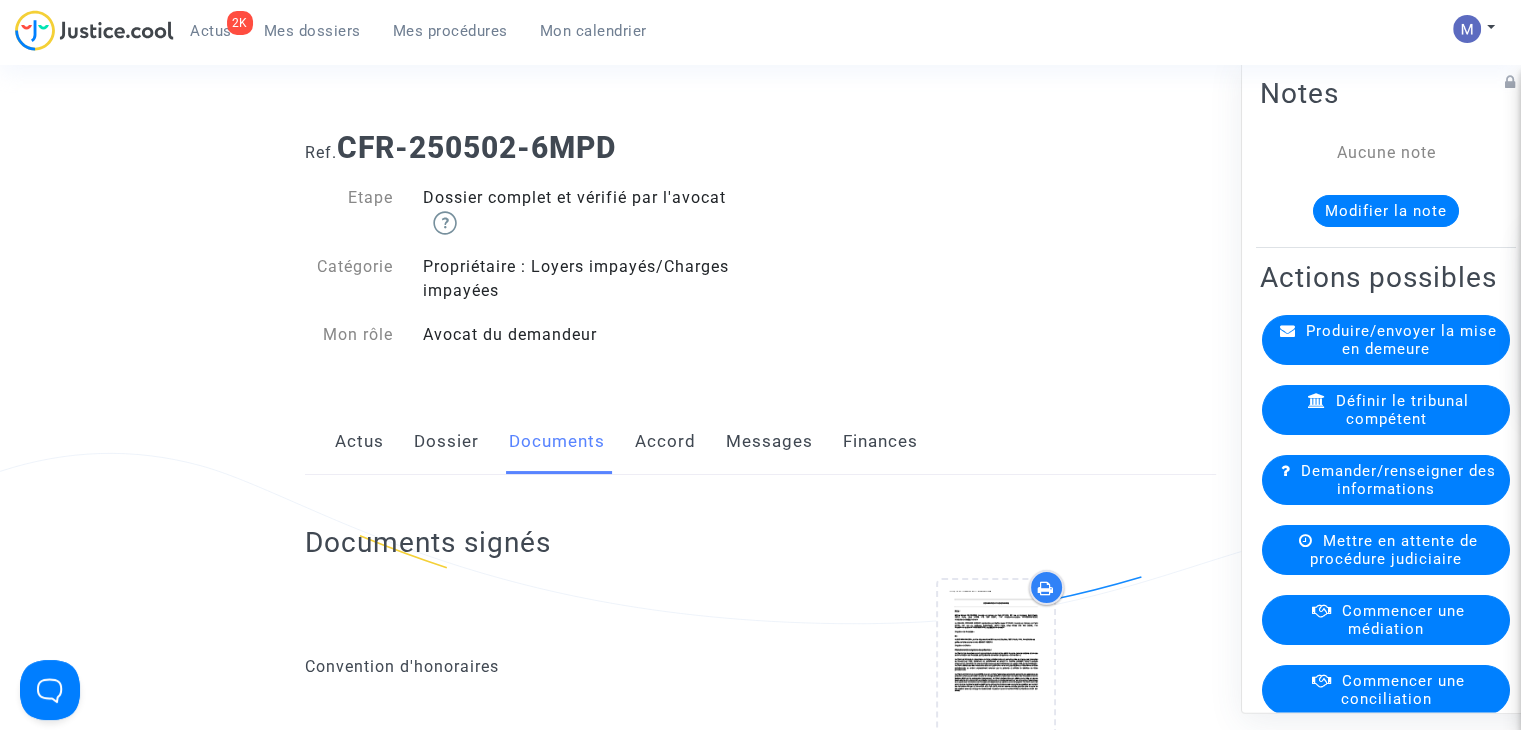 click on "Messages" 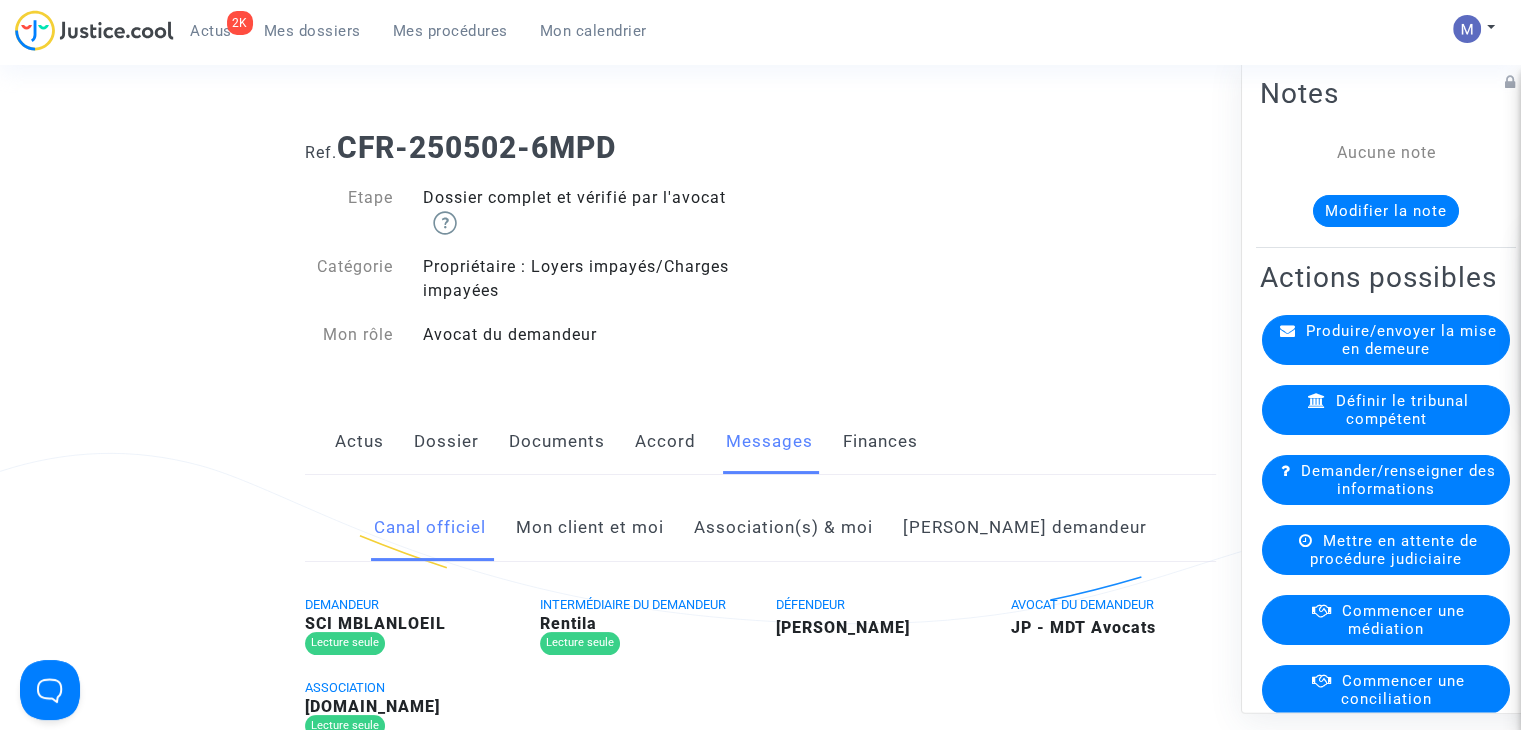 click on "Mon client et moi" 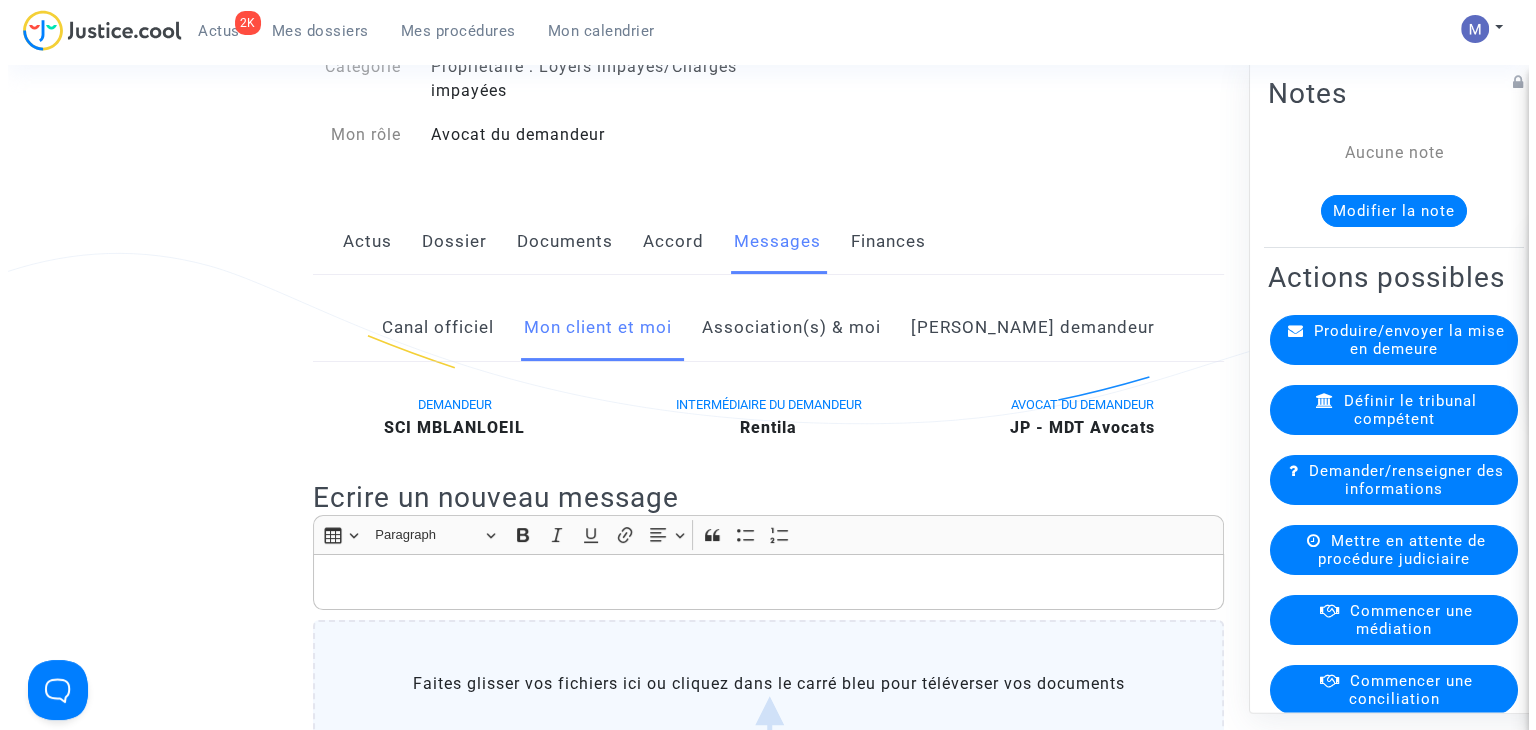 scroll, scrollTop: 0, scrollLeft: 0, axis: both 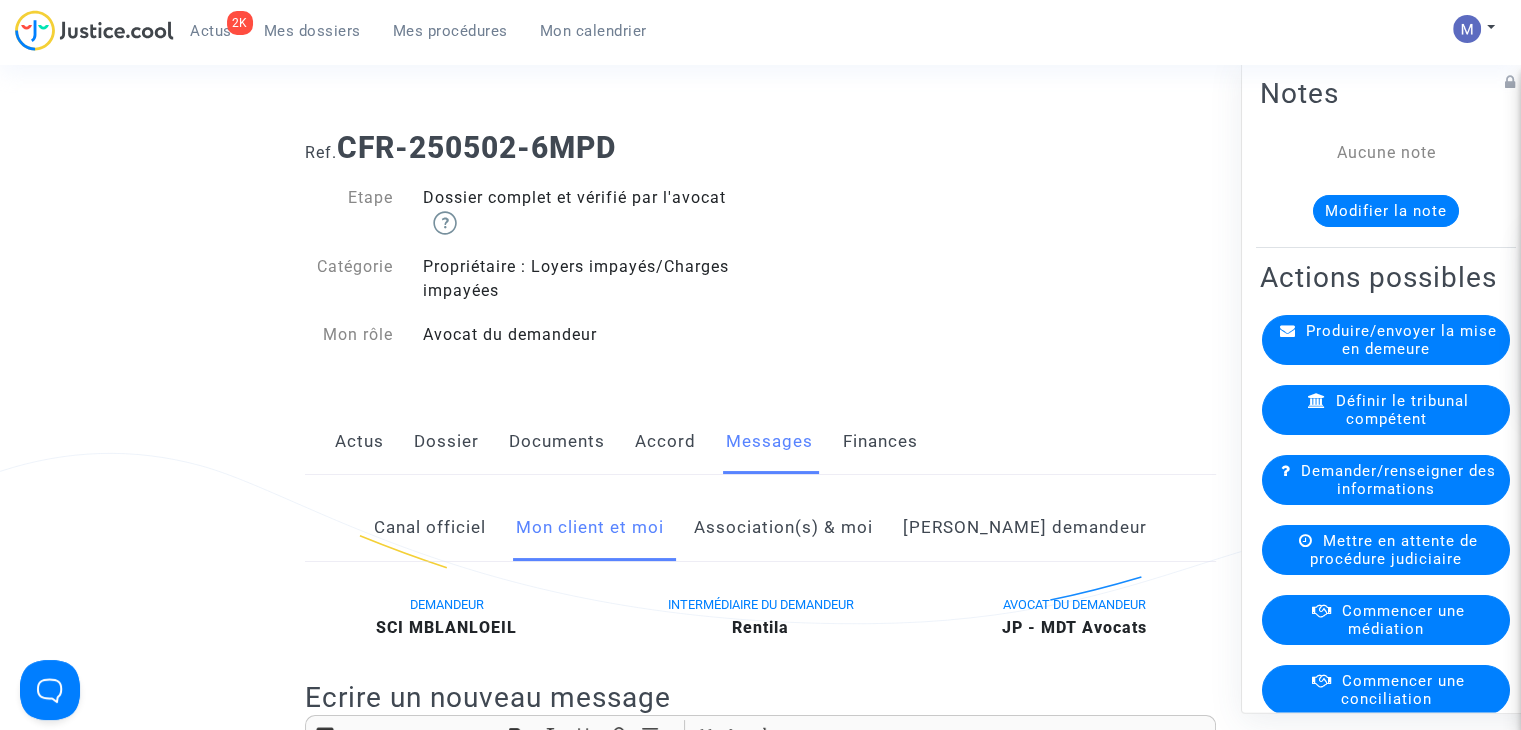 click on "Produire/envoyer la mise en demeure" 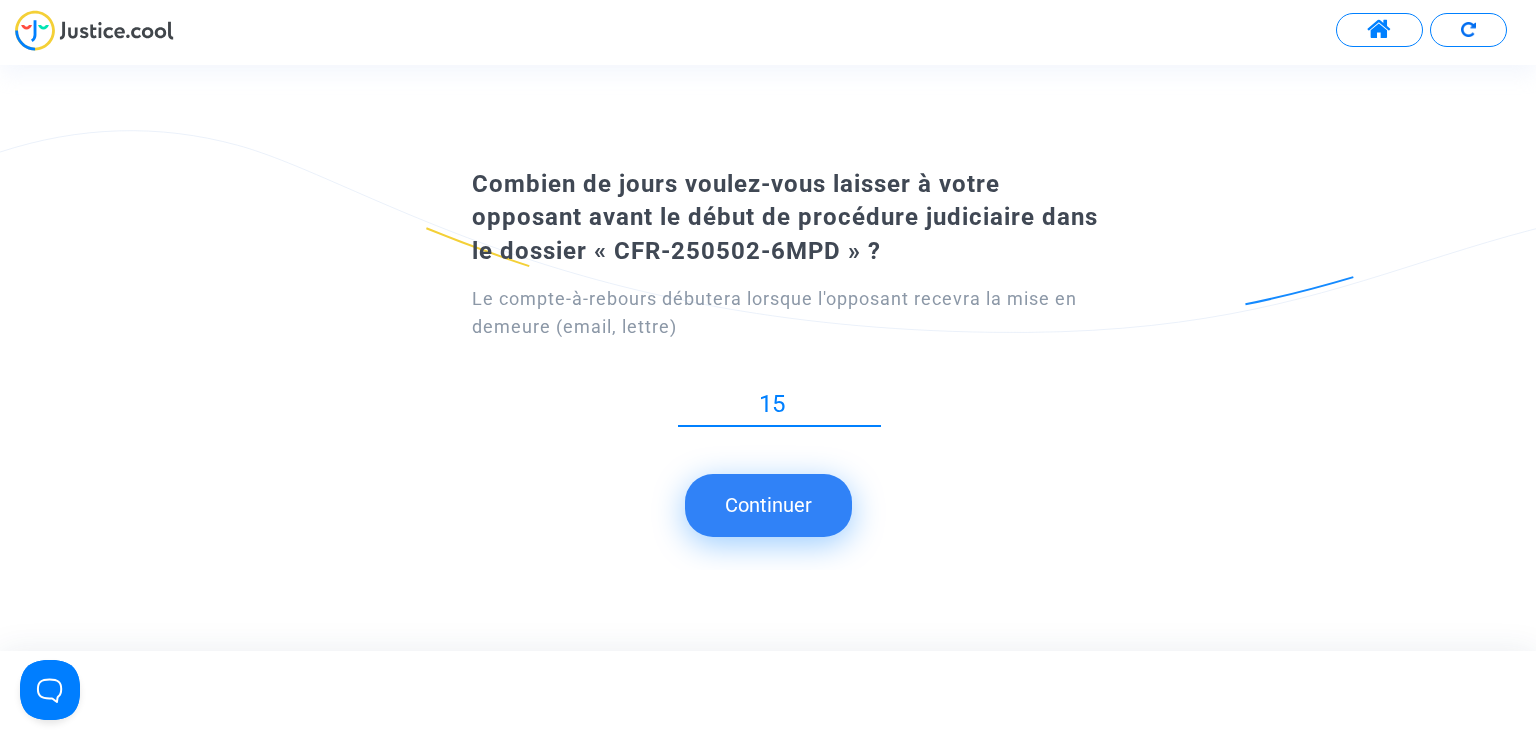click on "Continuer" 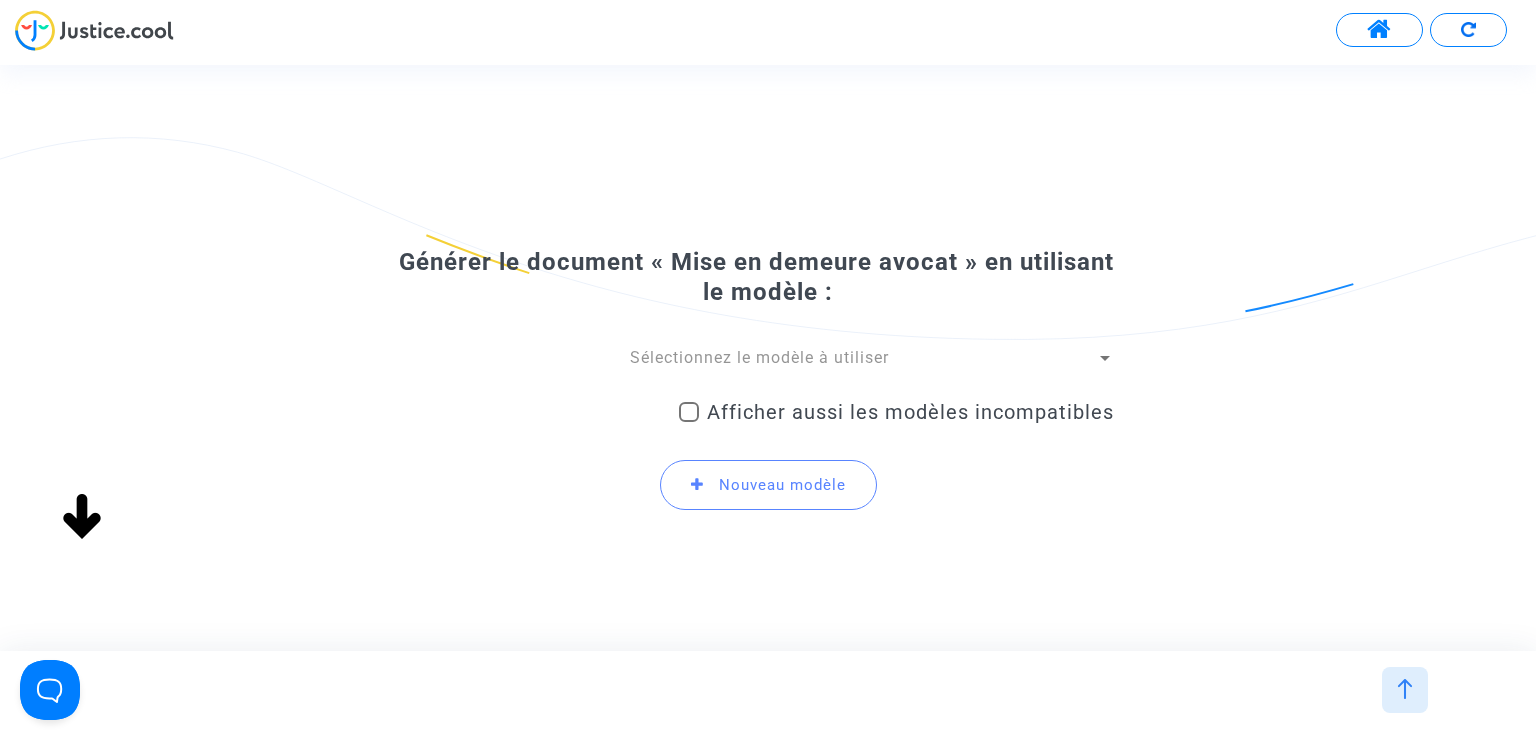 click on "Générer le document « Mise en demeure avocat » en utilisant le modèle :  Sélectionnez le modèle à utiliser    Afficher aussi les modèles incompatibles      Nouveau modèle" 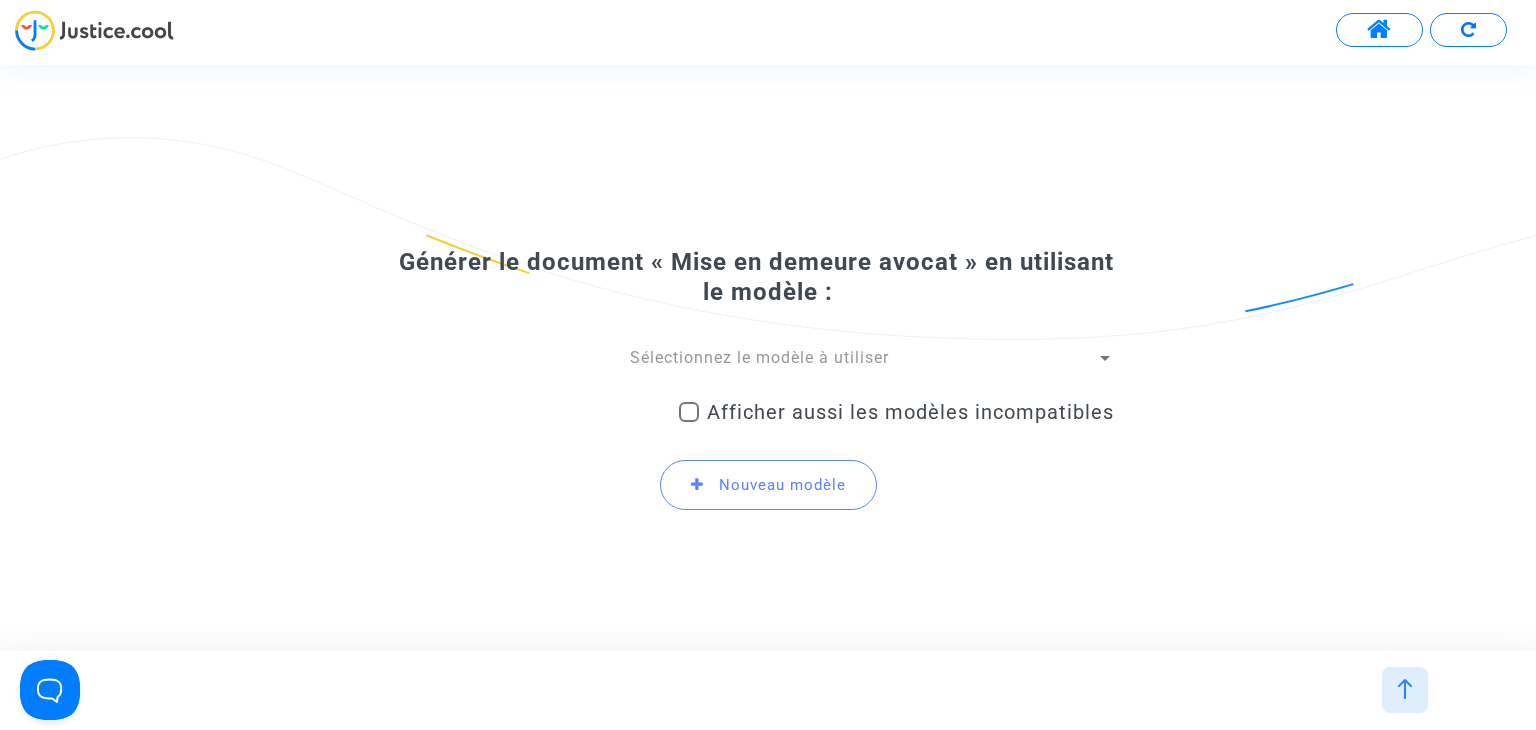 click on "Sélectionnez le modèle à utiliser" at bounding box center [759, 357] 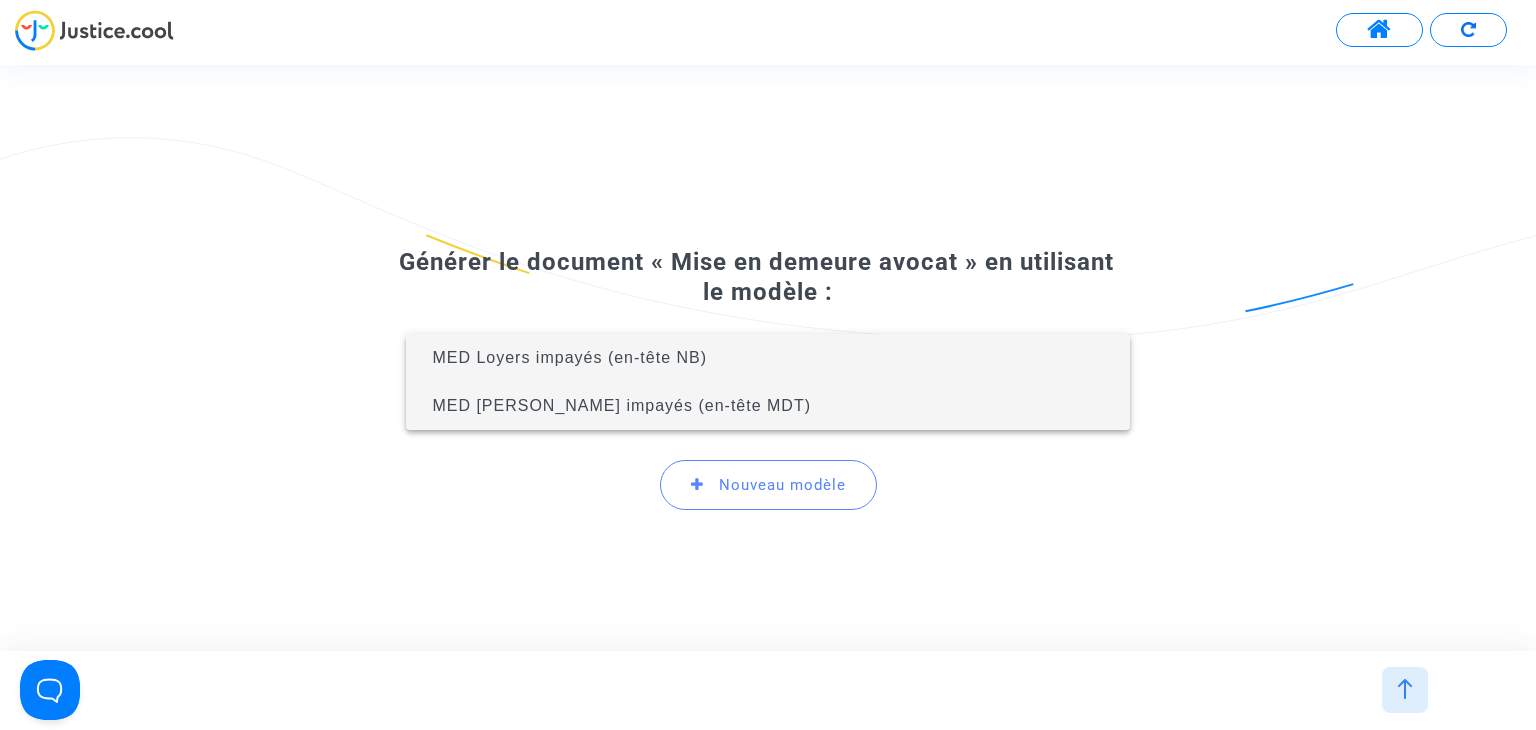 drag, startPoint x: 681, startPoint y: 409, endPoint x: 712, endPoint y: 411, distance: 31.06445 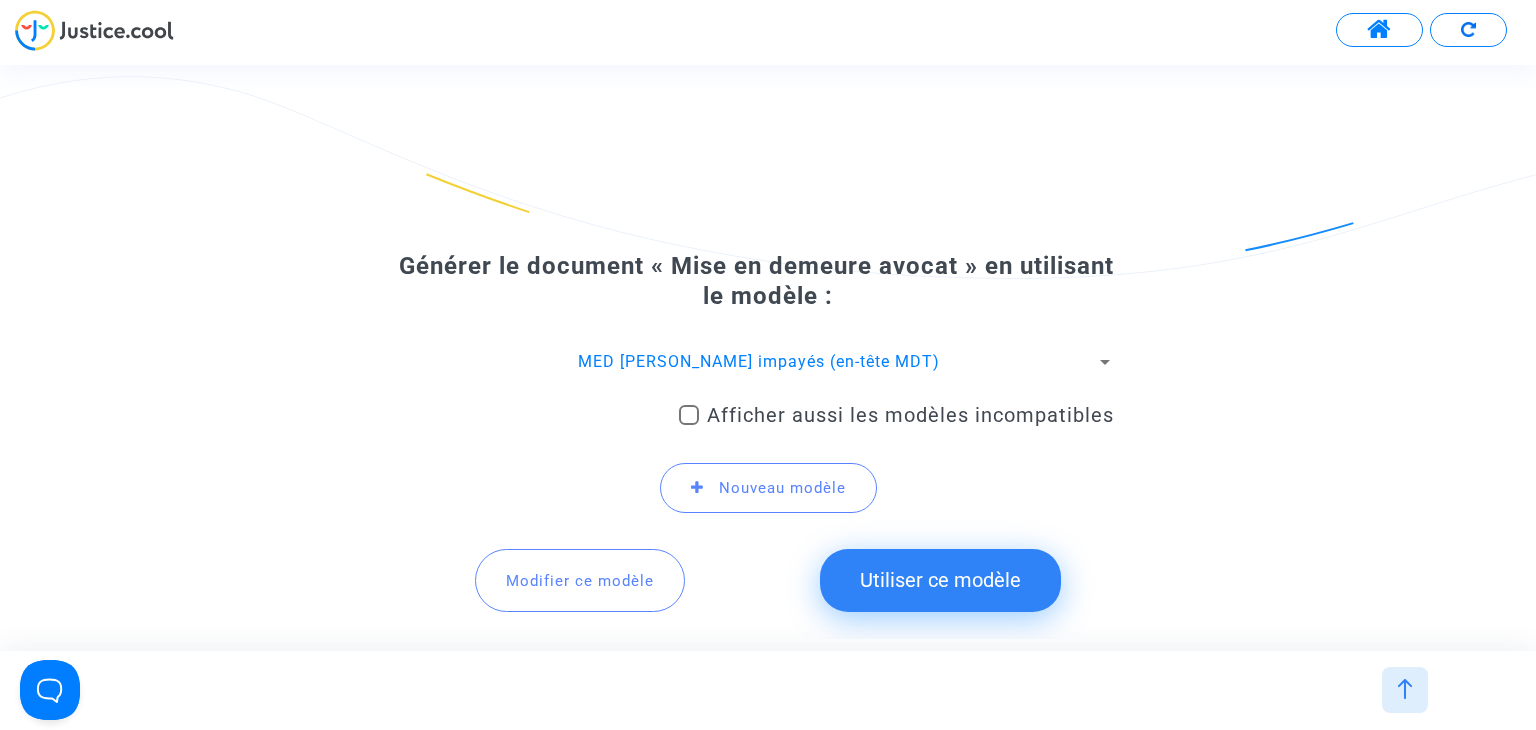 click on "Utiliser ce modèle" 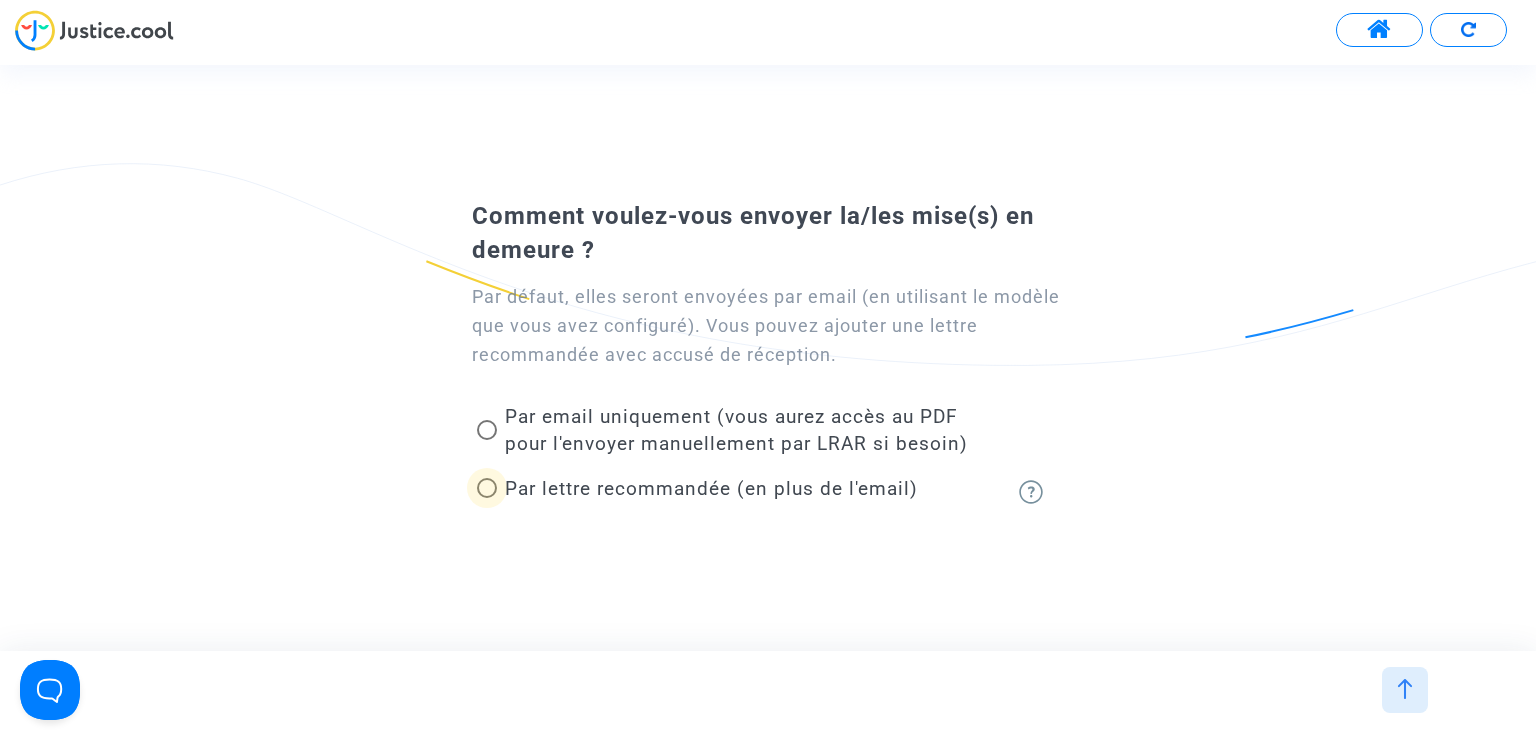 click on "Par lettre recommandée (en plus de l'email)" at bounding box center (711, 488) 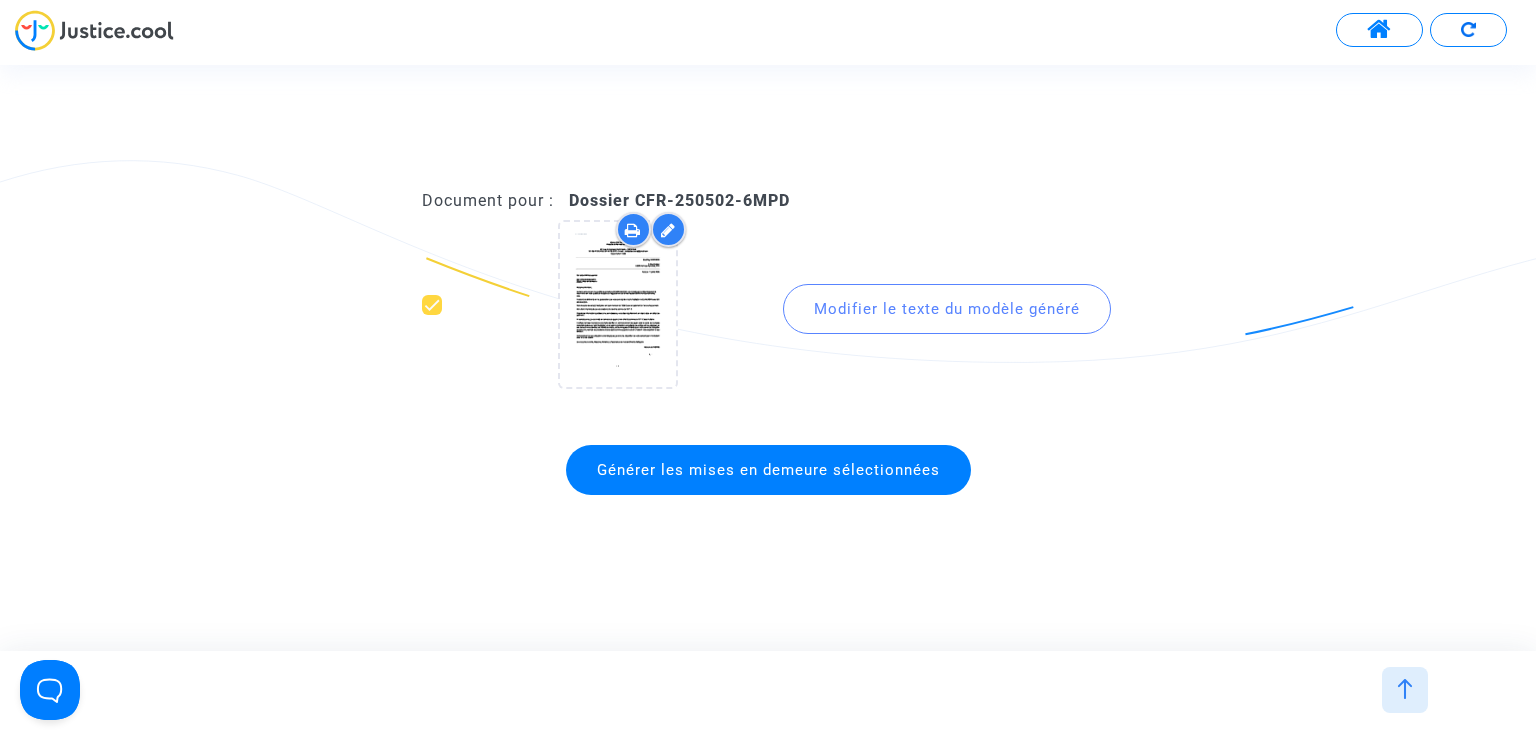 click on "Modifier le texte du modèle généré" 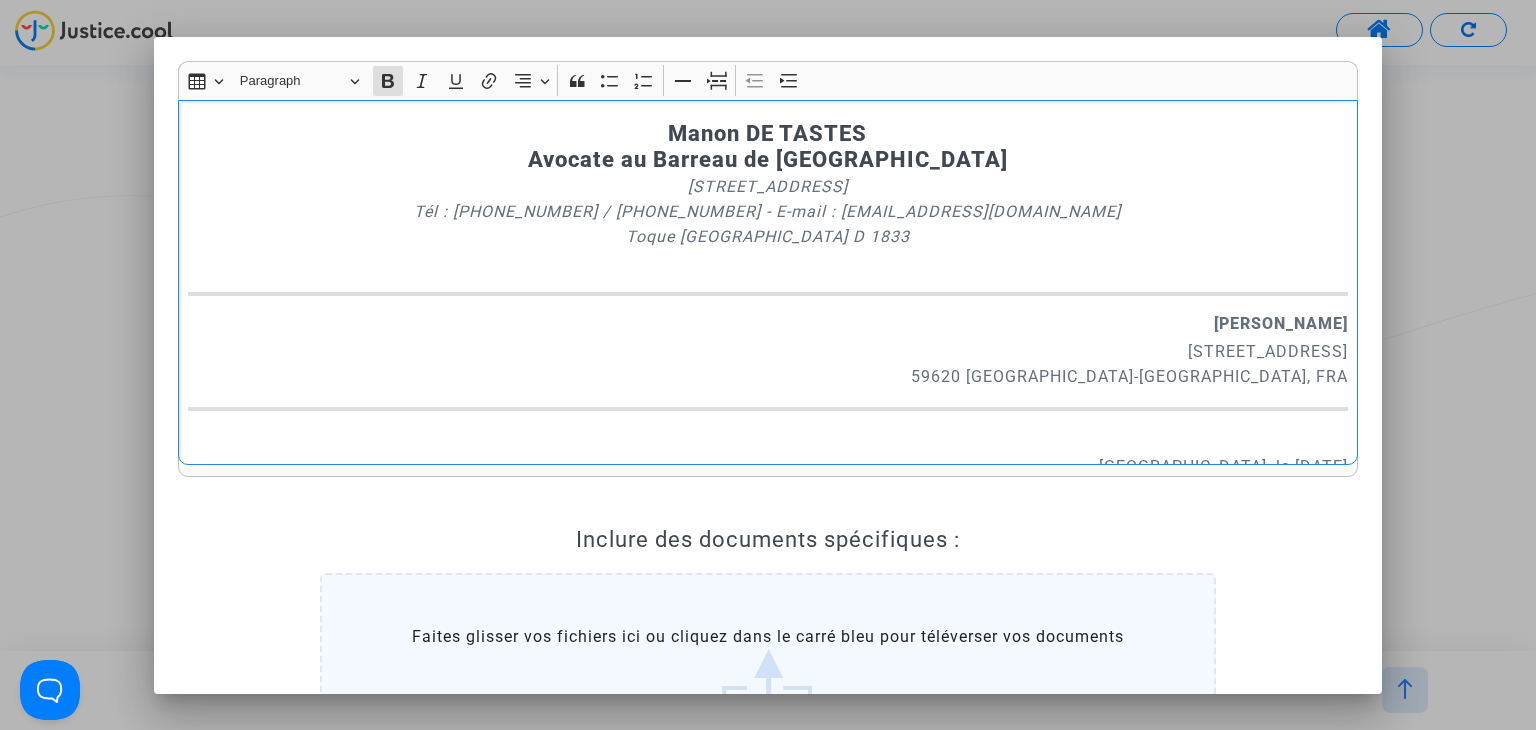 click on "[PERSON_NAME]" at bounding box center (768, 323) 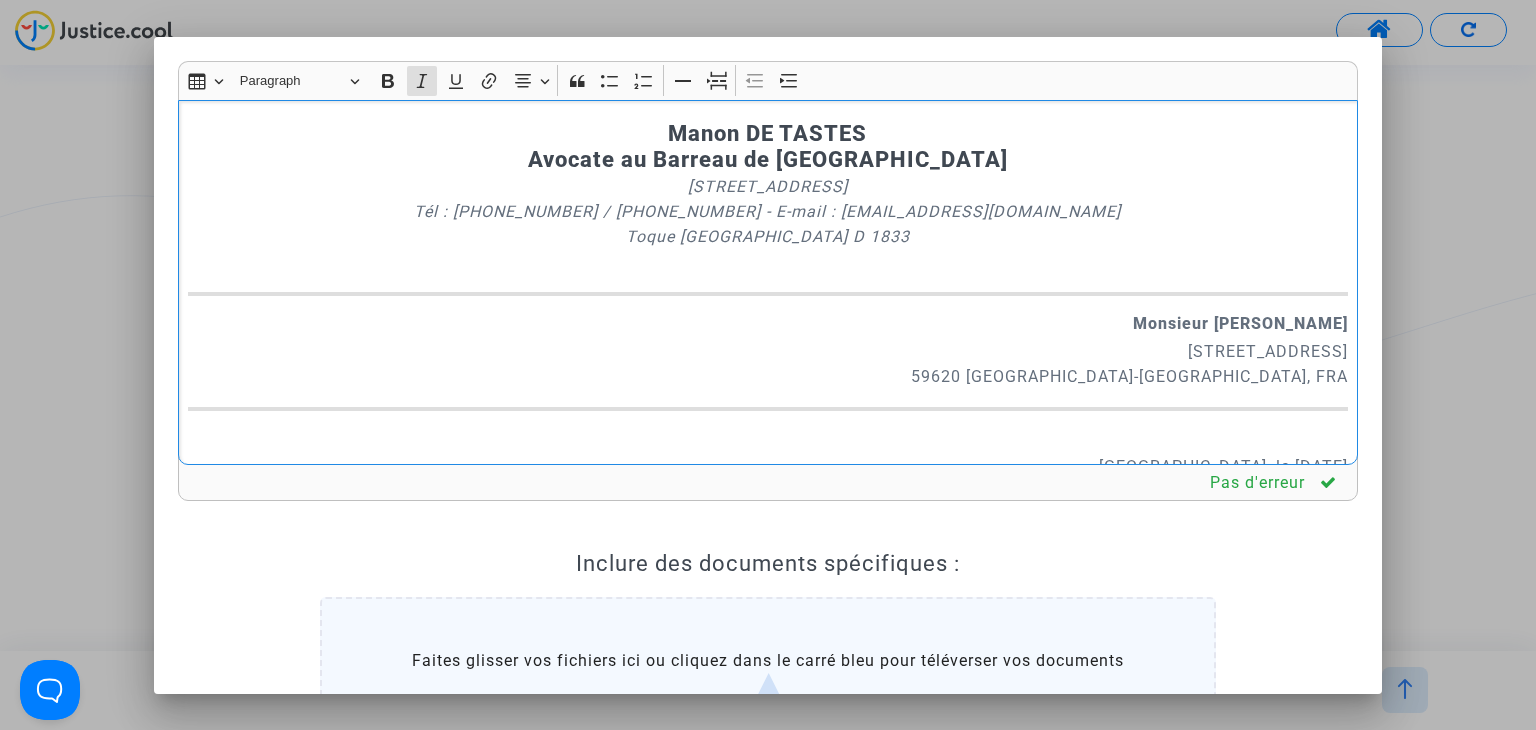 drag, startPoint x: 860, startPoint y: 237, endPoint x: 404, endPoint y: 208, distance: 456.9212 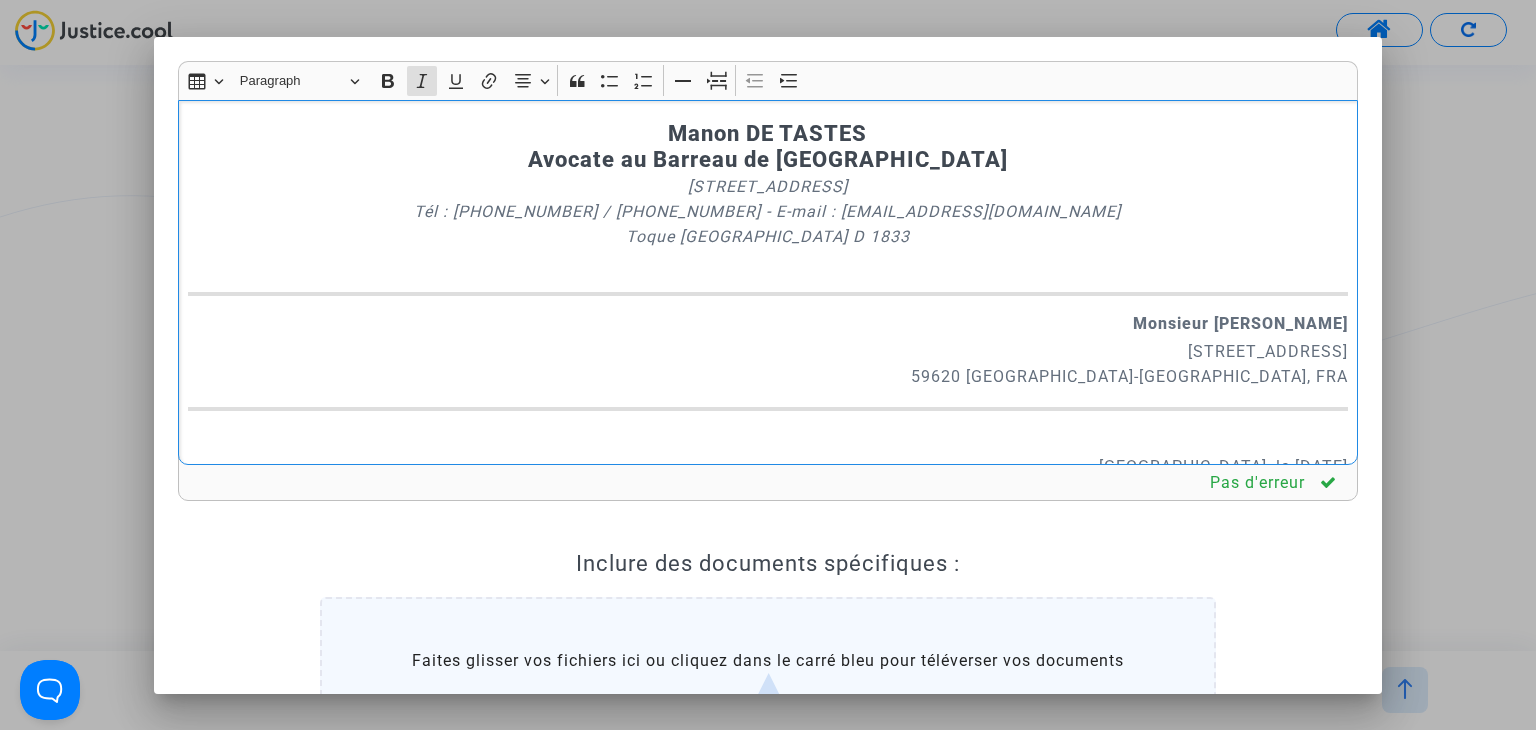 click on "[STREET_ADDRESS] Tél : [PHONE_NUMBER] / [PHONE_NUMBER] - E-mail : [EMAIL_ADDRESS][DOMAIN_NAME] Toque [GEOGRAPHIC_DATA] D 1833" at bounding box center (768, 224) 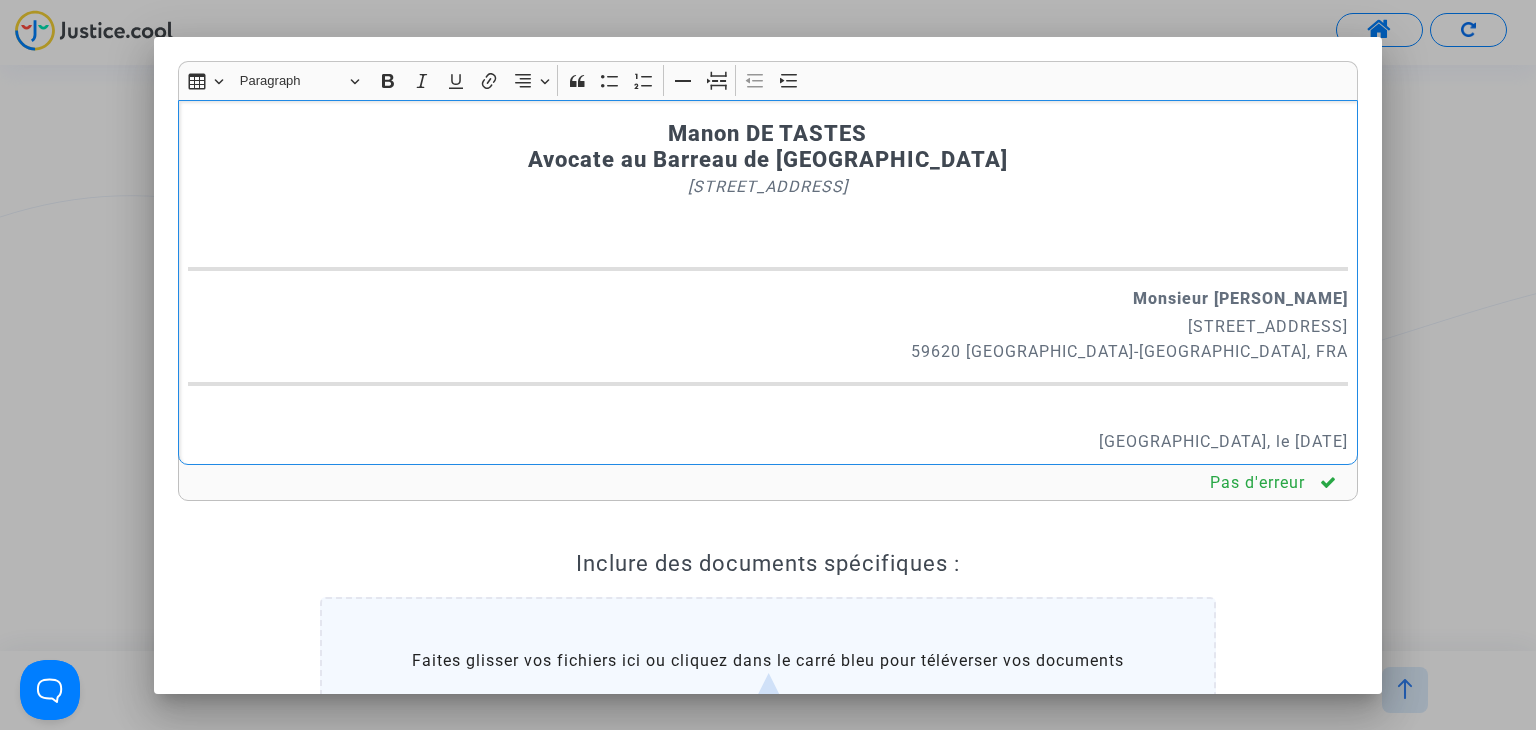 drag, startPoint x: 1316, startPoint y: 345, endPoint x: 1276, endPoint y: 355, distance: 41.231056 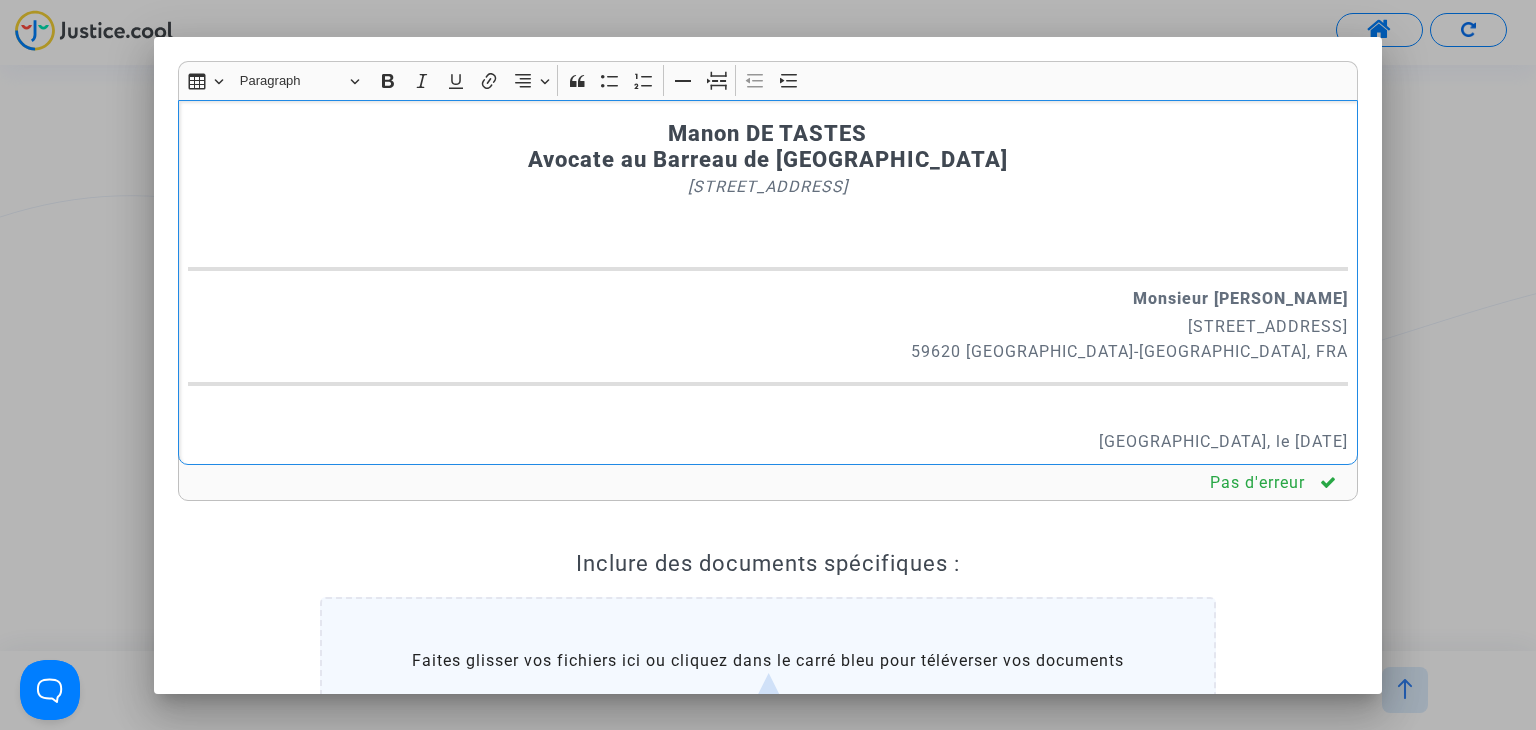 click on "[STREET_ADDRESS]" at bounding box center (768, 339) 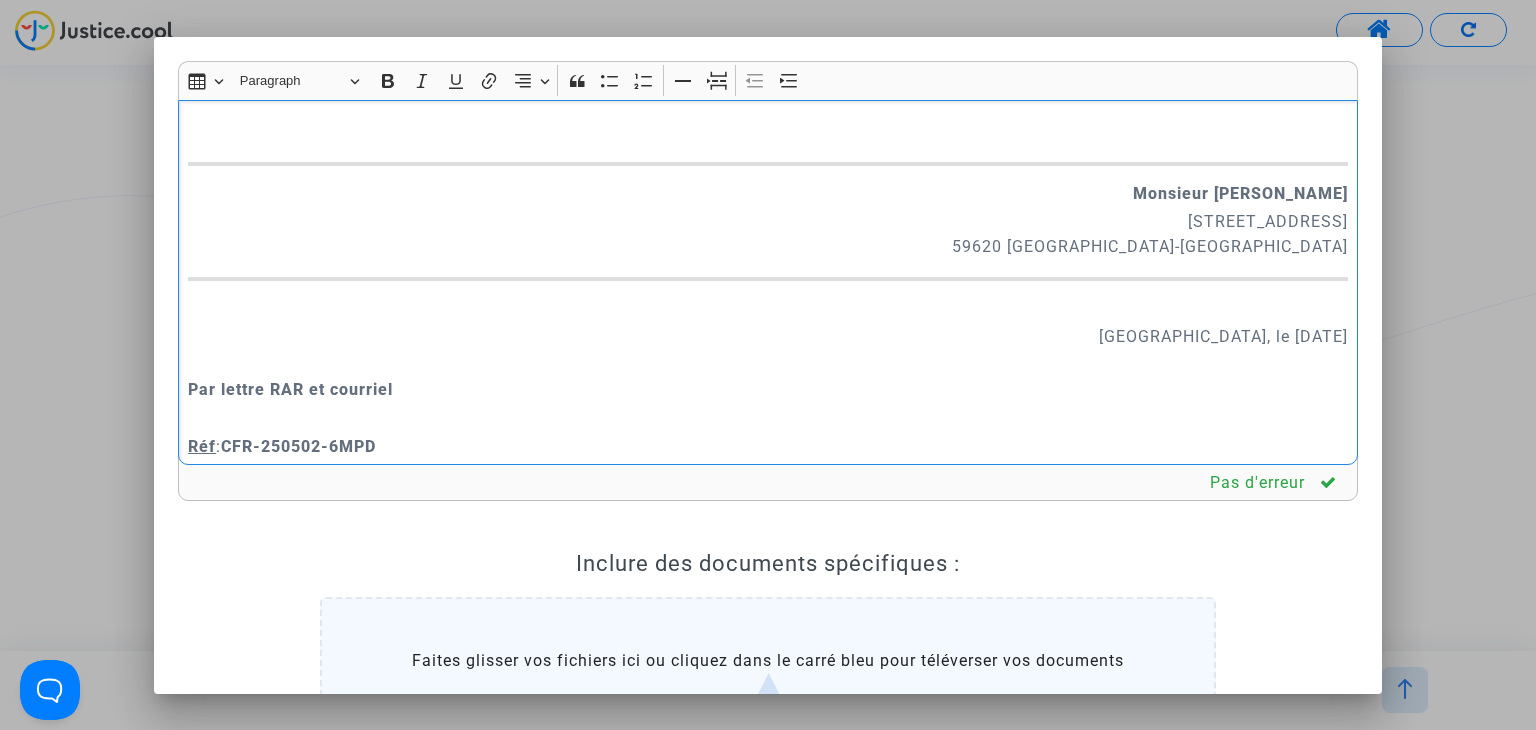 scroll, scrollTop: 300, scrollLeft: 0, axis: vertical 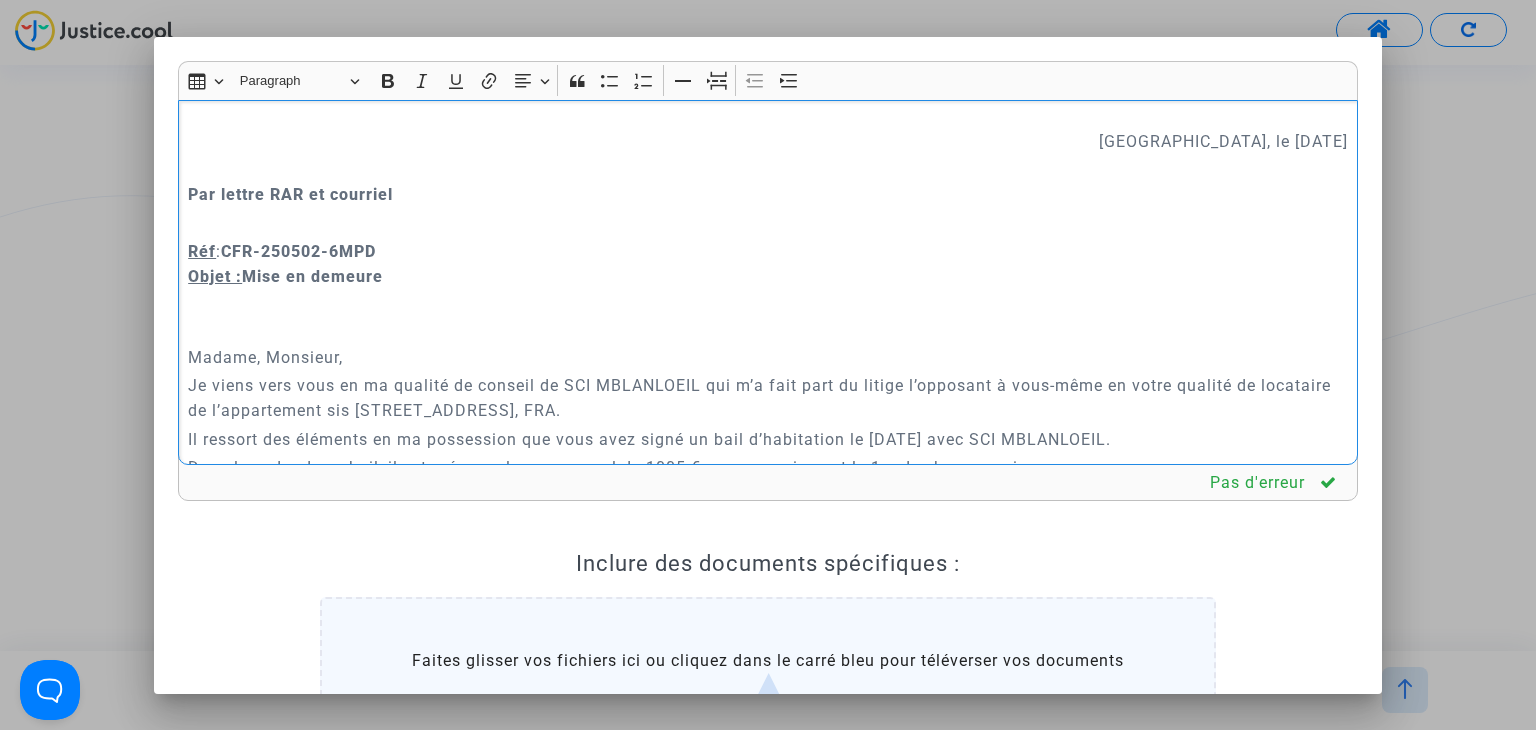 drag, startPoint x: 258, startPoint y: 359, endPoint x: 242, endPoint y: 354, distance: 16.763054 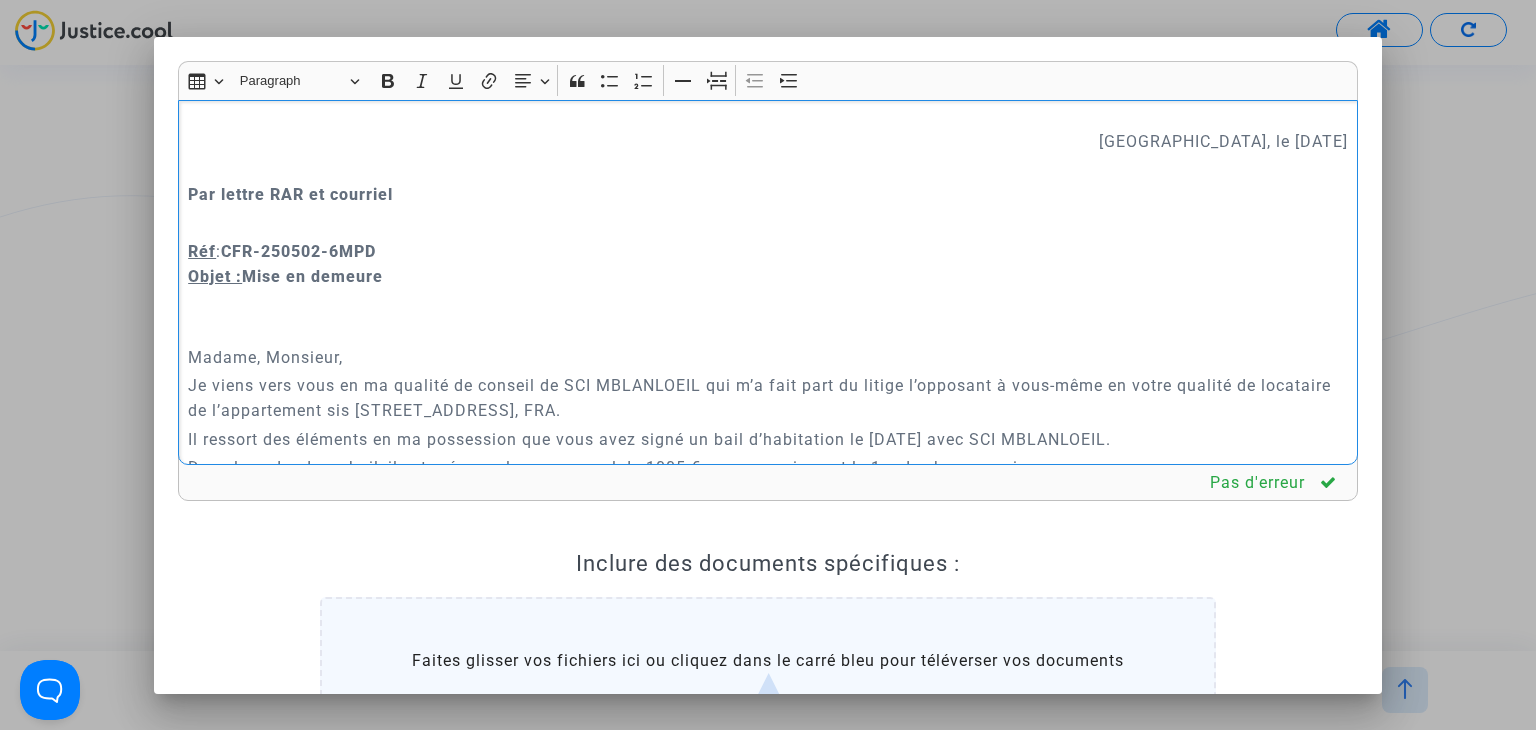 click on "Madame, Monsieur," at bounding box center (768, 345) 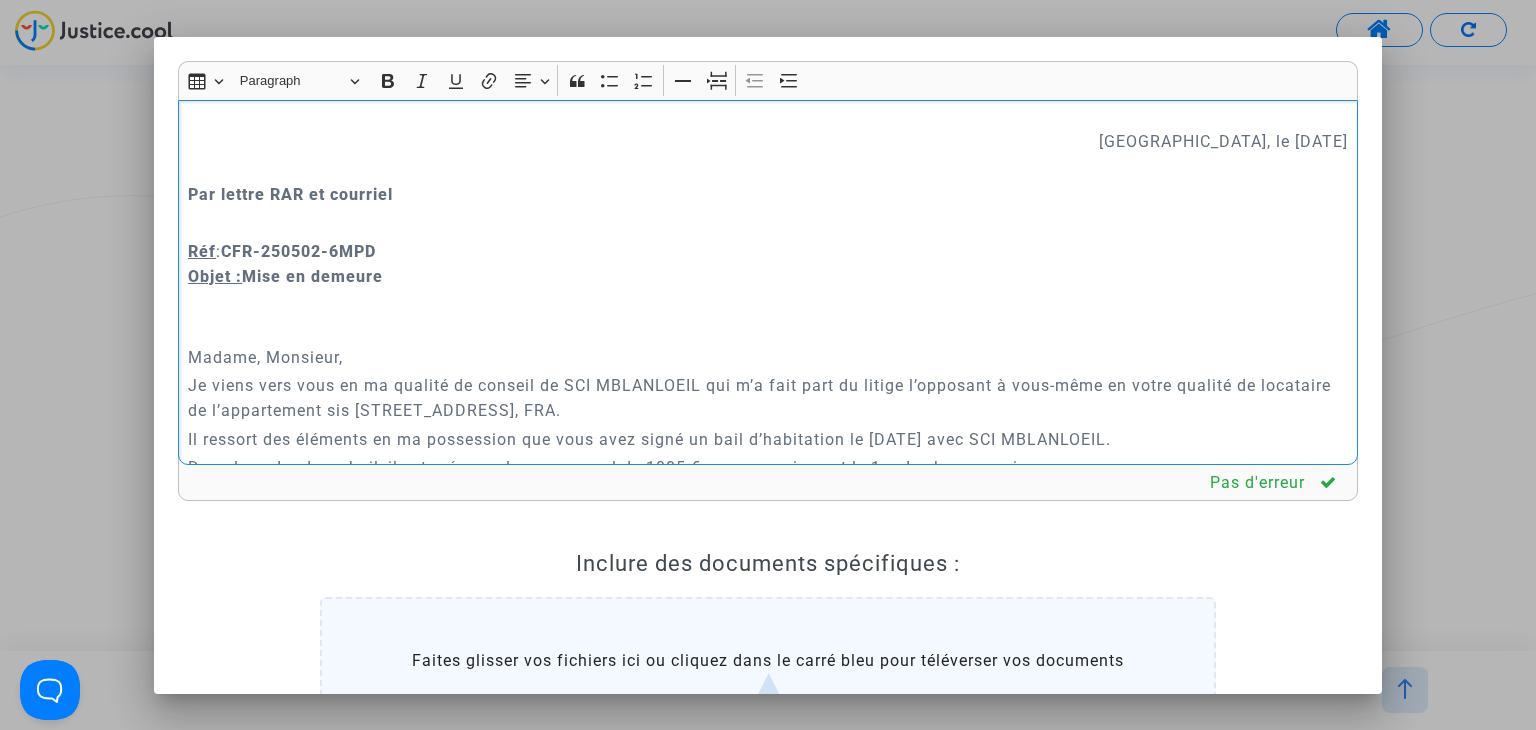 drag, startPoint x: 262, startPoint y: 356, endPoint x: 185, endPoint y: 351, distance: 77.16217 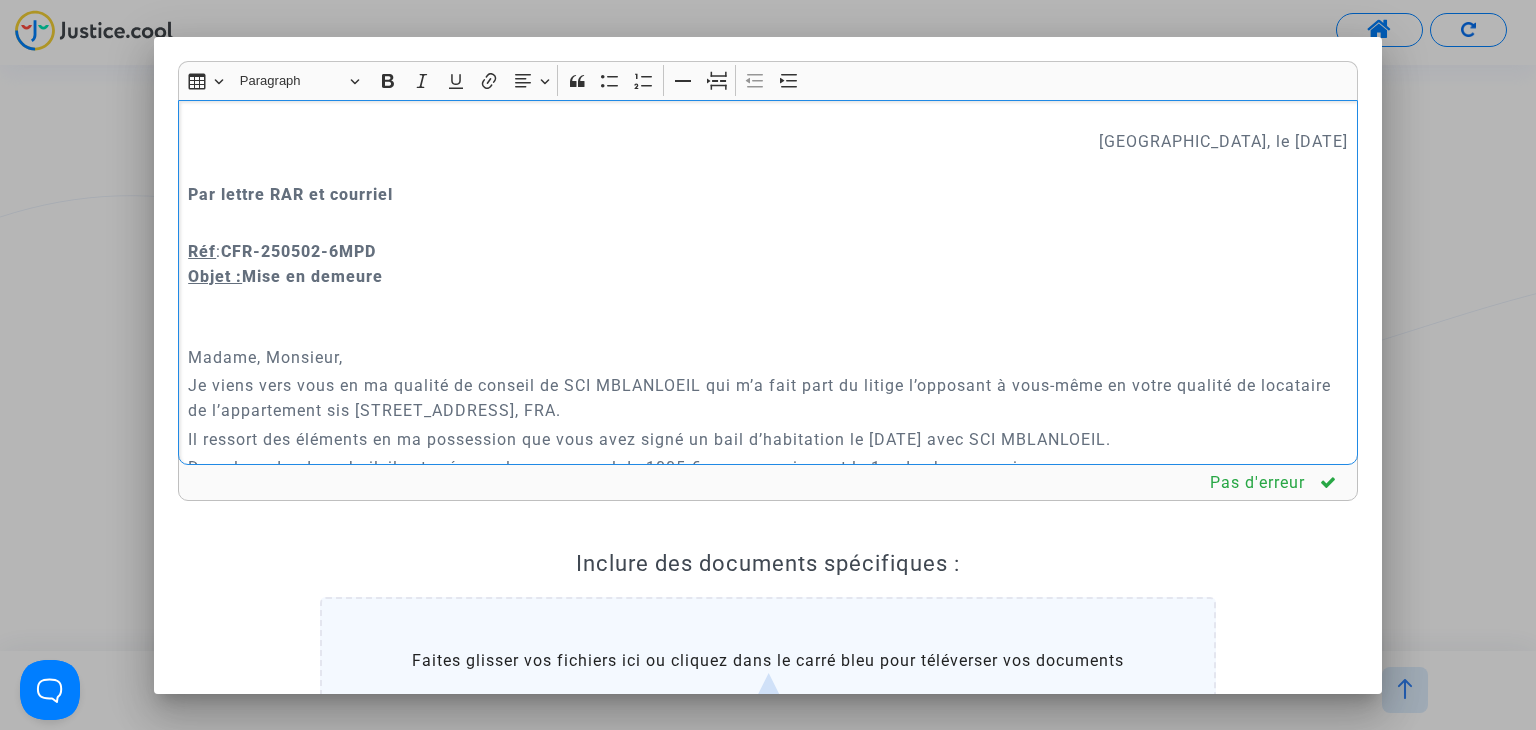 click on "Manon DE TASTES Avocate au [GEOGRAPHIC_DATA] [STREET_ADDRESS] Monsieur [PERSON_NAME] [STREET_ADDRESS], le [DATE] Par lettre RAR et courriel Réf :  CFR-250502-6MPD Objet :  [PERSON_NAME] en demeure Madame, Monsieur, Je viens vers vous en ma qualité de conseil de SCI MBLANLOEIL qui m’a fait part du litige l’opposant à vous-même en votre qualité de locataire de l’appartement sis [STREET_ADDRESS]. Il ressort des éléments en ma possession que vous avez signé un bail d’habitation le [DATE] avec SCI MBLANLOEIL. Dans le cadre de ce bail, il est prévu un loyer mensuel de 1005 € avec un paiement le 1er de chaque mois. Mon client m’a indiqué que vous restez à lui devoir la somme de 7571 €. D’après les informations portées à ma connaissance, vous êtes régulièrement en retard et/ou en défaut de paiement. Je vous prie de croire, Madame, Monsieur, à l’assurance de mes sentiments distingués." at bounding box center (768, 282) 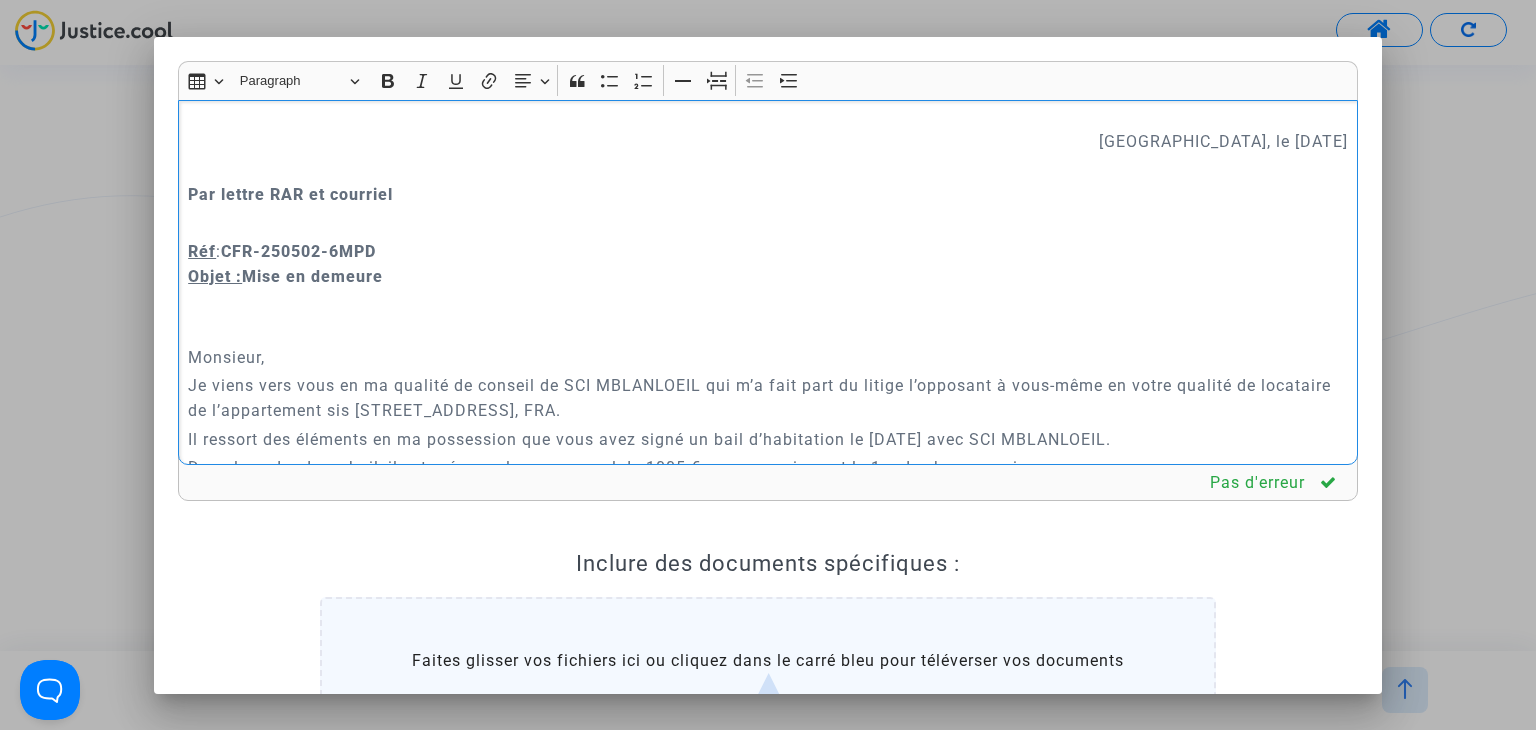 click on "Je viens vers vous en ma qualité de conseil de SCI MBLANLOEIL qui m’a fait part du litige l’opposant à vous-même en votre qualité de locataire de l’appartement sis [STREET_ADDRESS], FRA." at bounding box center [768, 398] 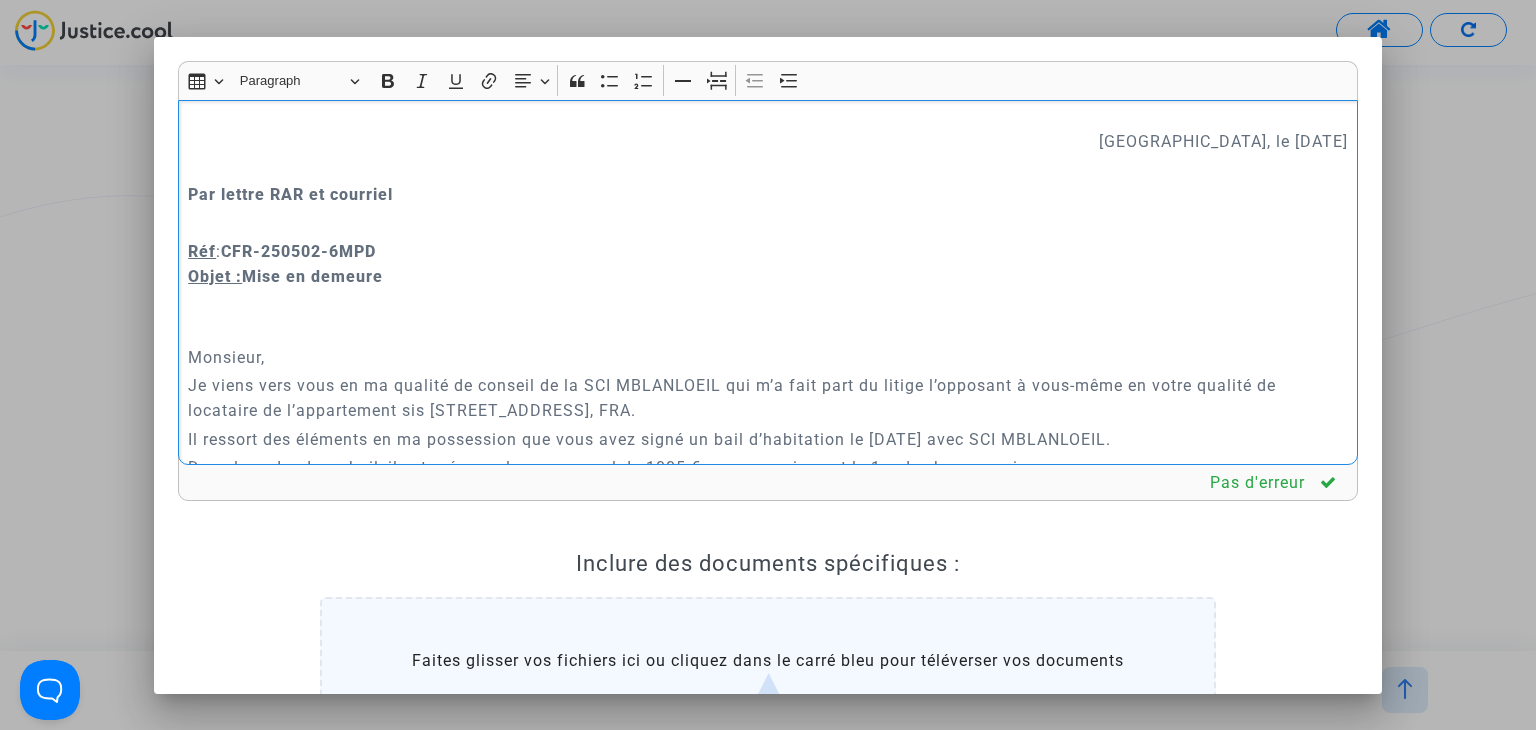 scroll, scrollTop: 500, scrollLeft: 0, axis: vertical 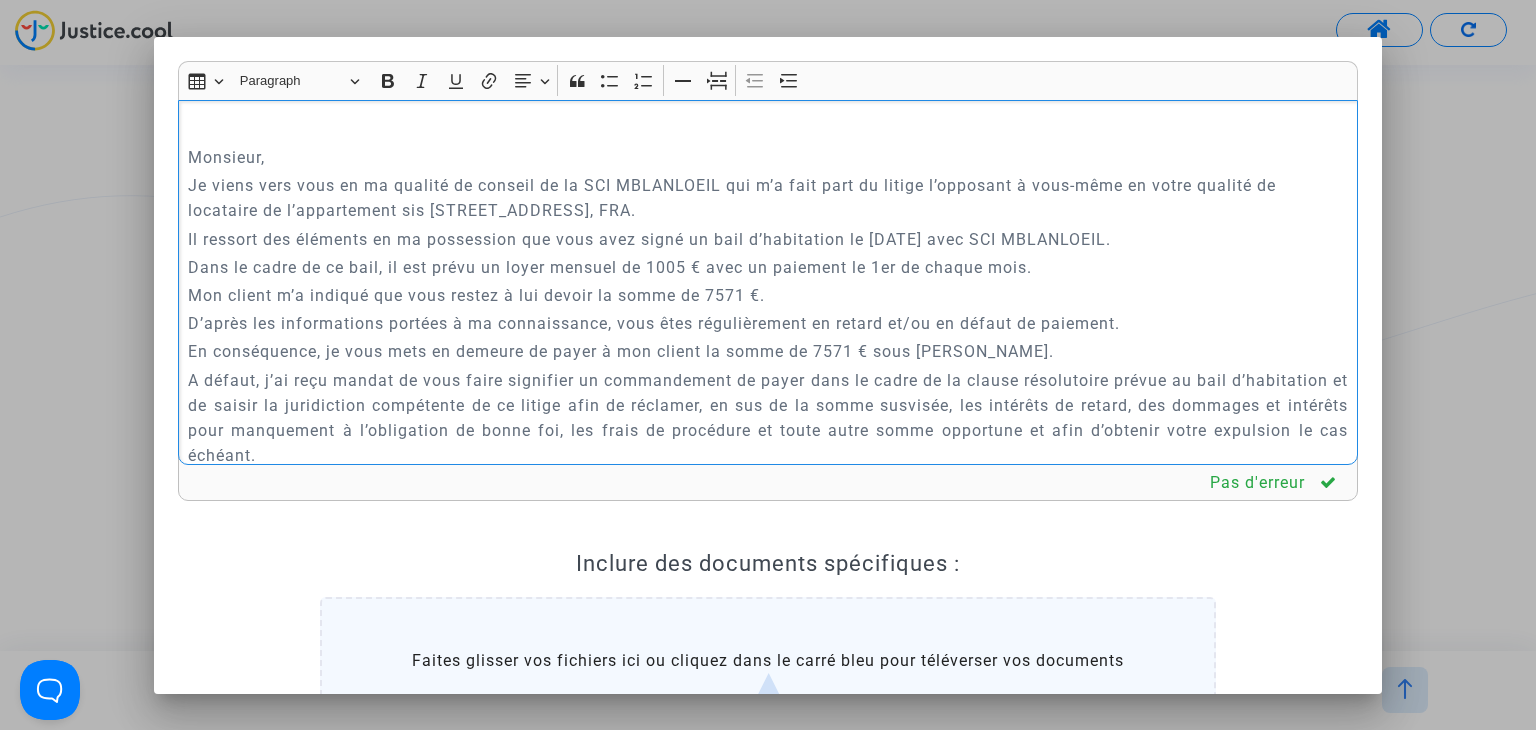 click on "Je viens vers vous en ma qualité de conseil de la SCI MBLANLOEIL qui m’a fait part du litige l’opposant à vous-même en votre qualité de locataire de l’appartement sis [STREET_ADDRESS], FRA." at bounding box center [768, 198] 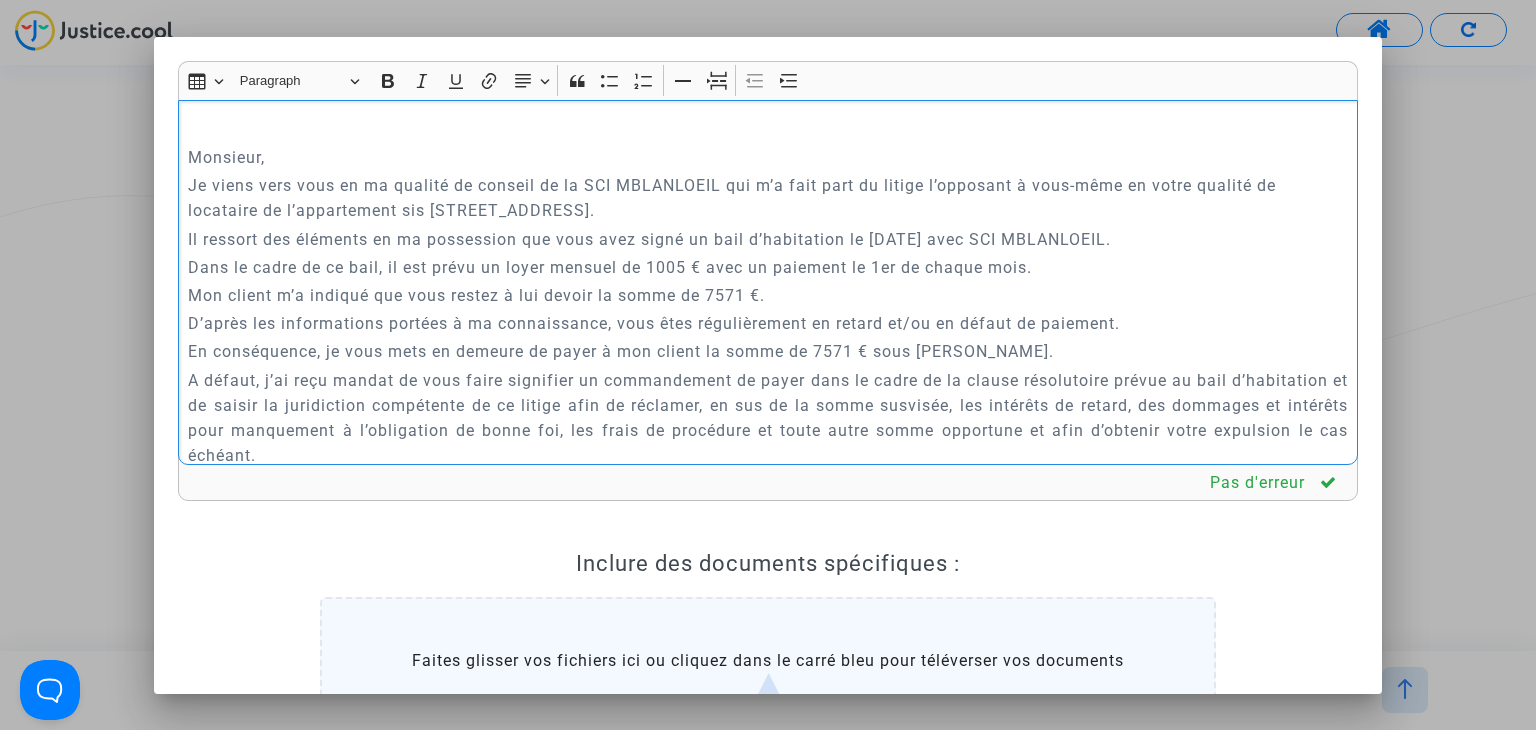 click on "Il ressort des éléments en ma possession que vous avez signé un bail d’habitation le [DATE] avec SCI MBLANLOEIL." at bounding box center [768, 239] 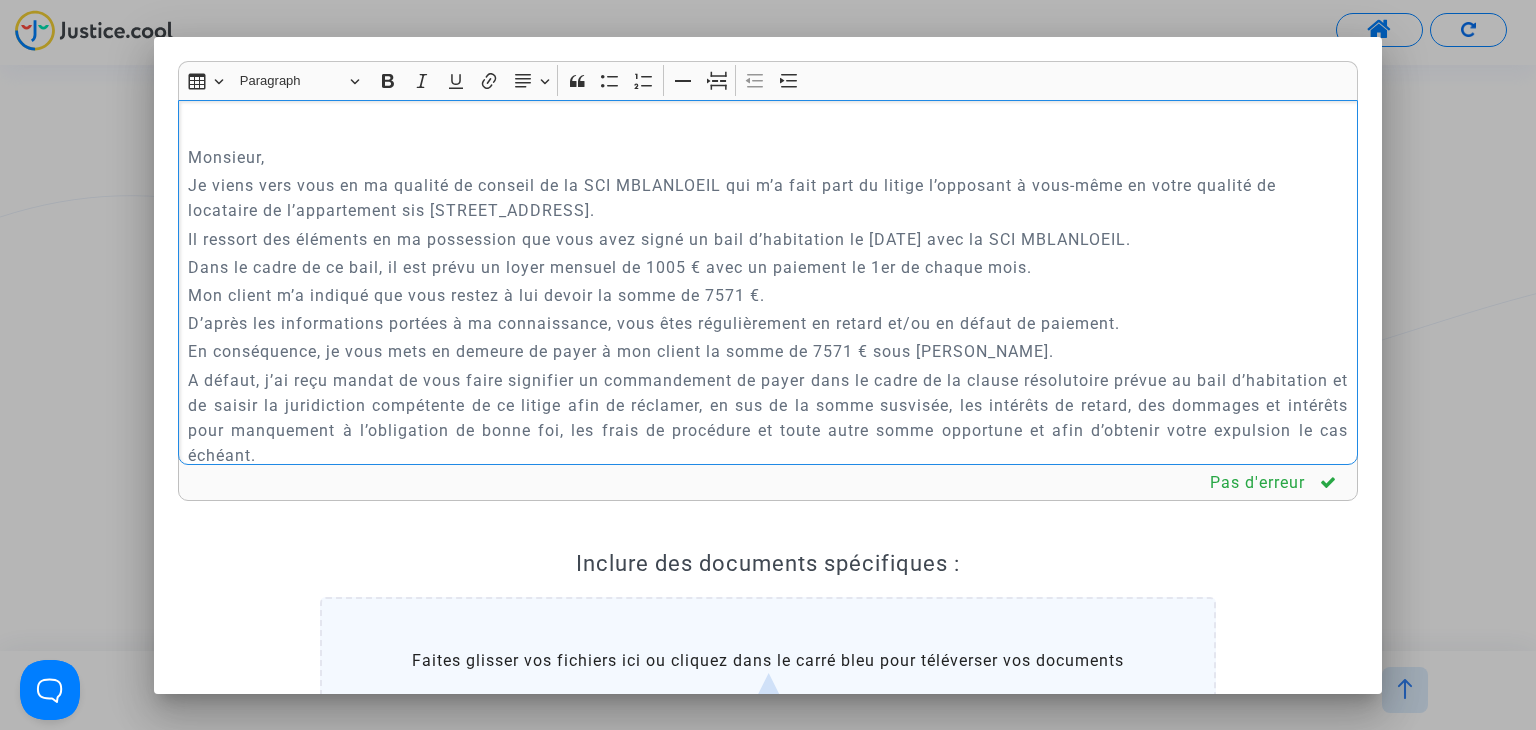 click on "Dans le cadre de ce bail, il est prévu un loyer mensuel de 1005 € avec un paiement le 1er de chaque mois." at bounding box center (768, 267) 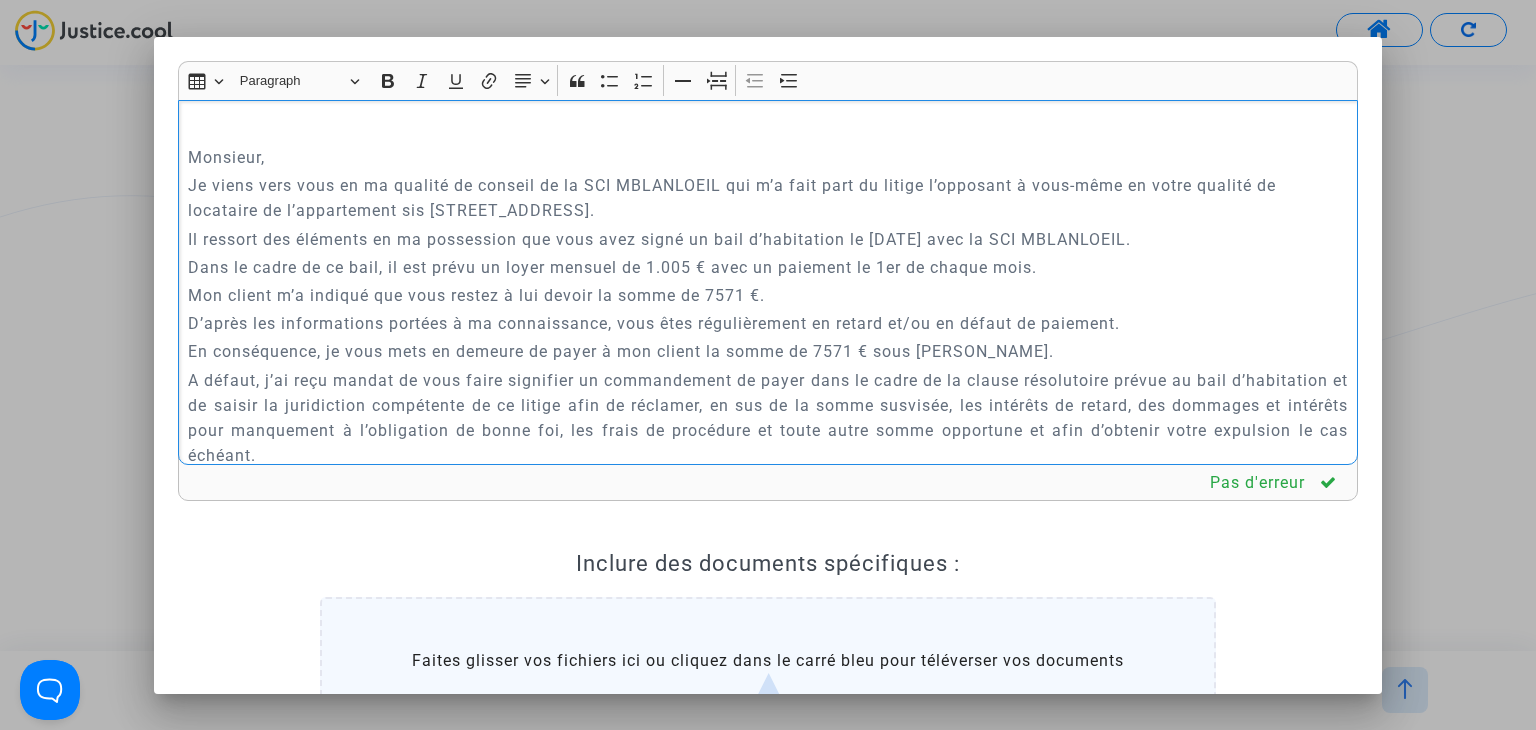 drag, startPoint x: 1052, startPoint y: 262, endPoint x: 716, endPoint y: 261, distance: 336.0015 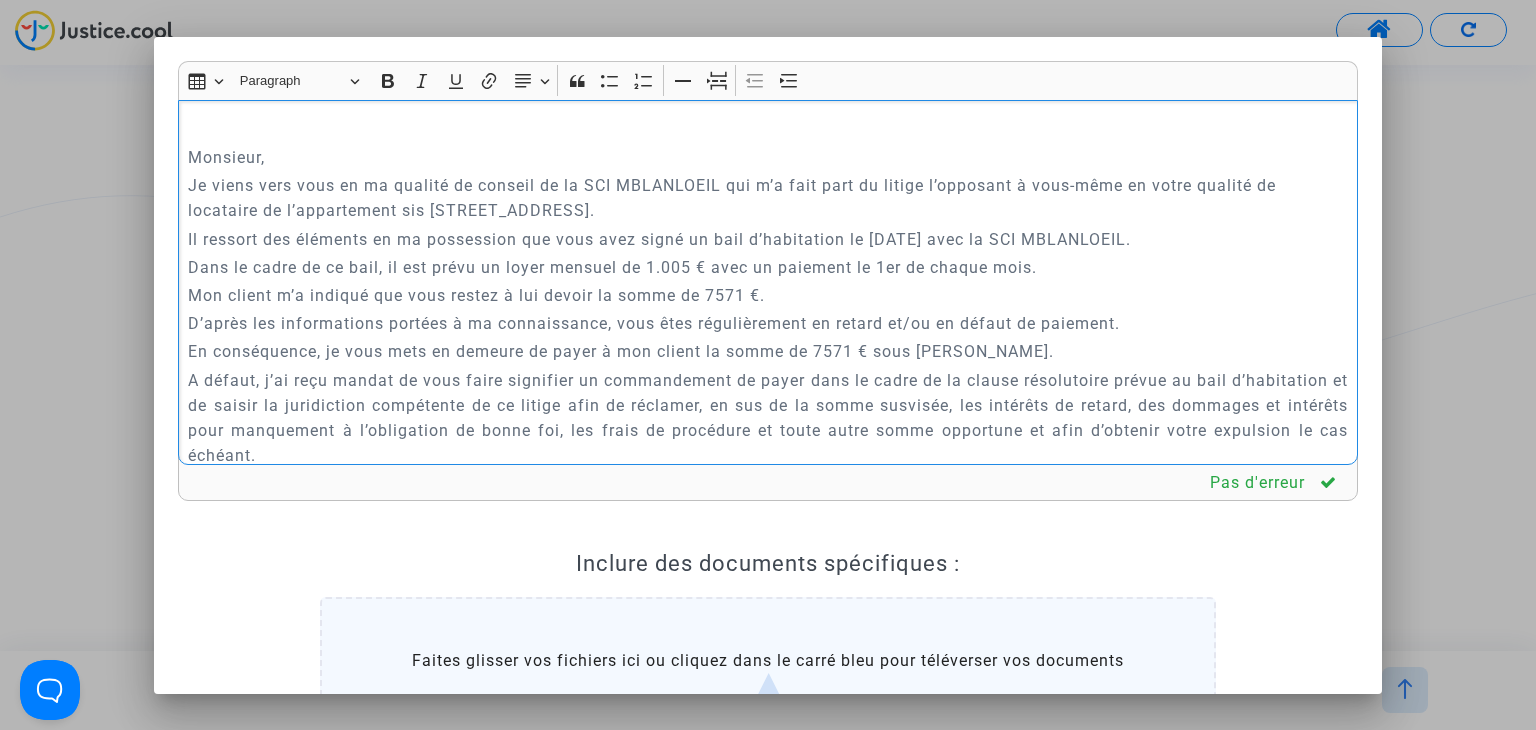 click on "Dans le cadre de ce bail, il est prévu un loyer mensuel de 1.005 € avec un paiement le 1er de chaque mois." at bounding box center (768, 267) 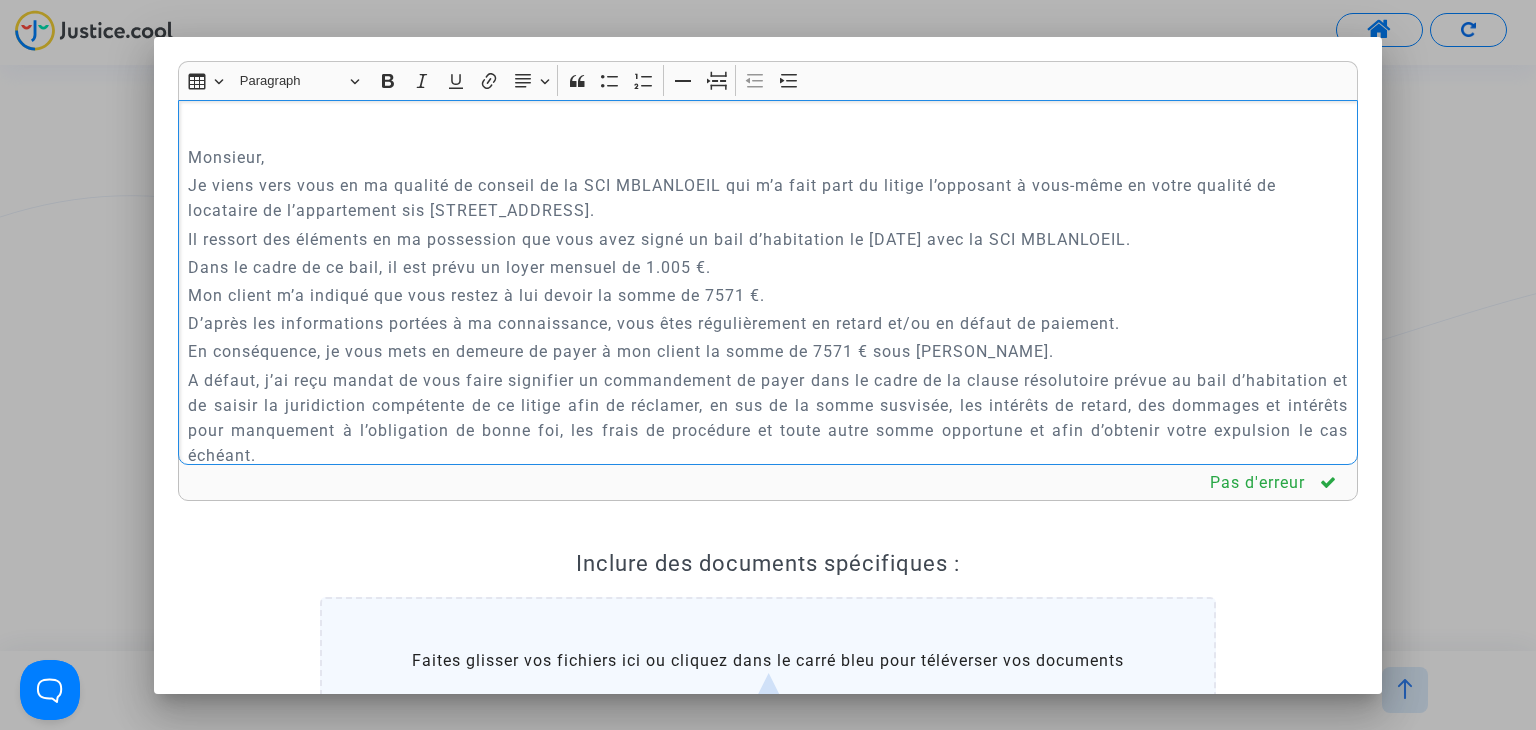 click on "Mon client m’a indiqué que vous restez à lui devoir la somme de 7571 €." at bounding box center [768, 295] 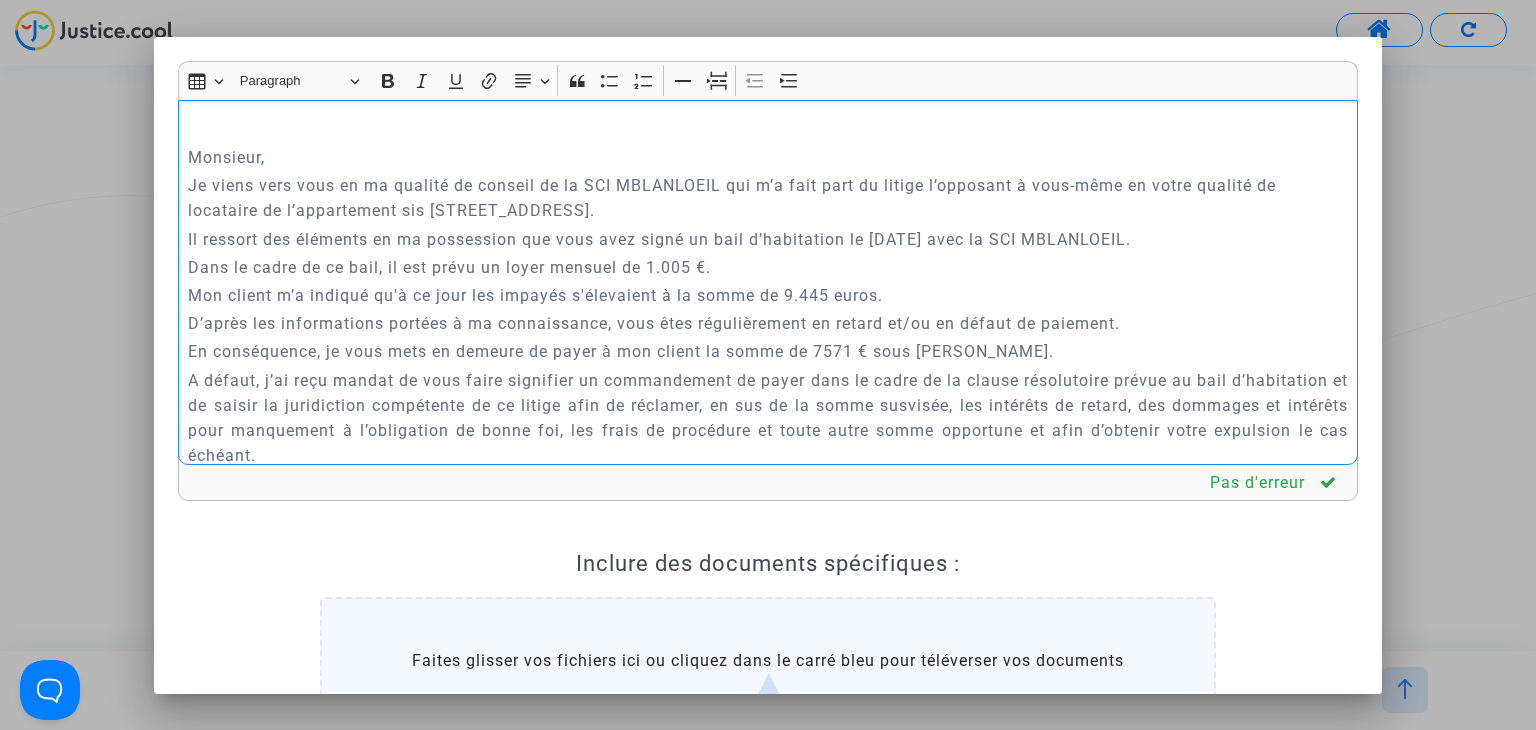 click on "Mon client m’a indiqué qu'à ce jour les impayés s'élevaient à la somme de 9.445 euros." at bounding box center [768, 295] 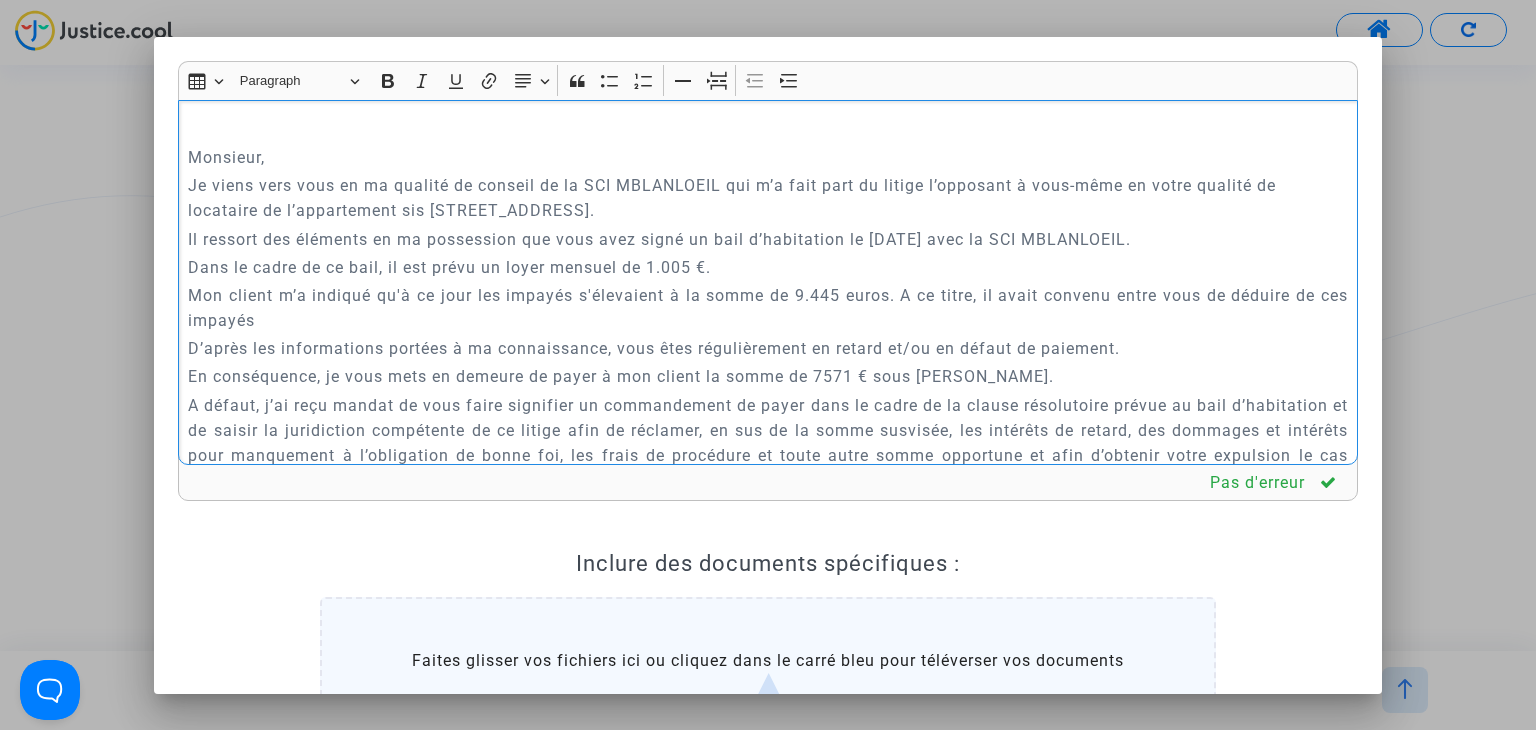 click on "Dans le cadre de ce bail, il est prévu un loyer mensuel de 1.005 €." at bounding box center (768, 267) 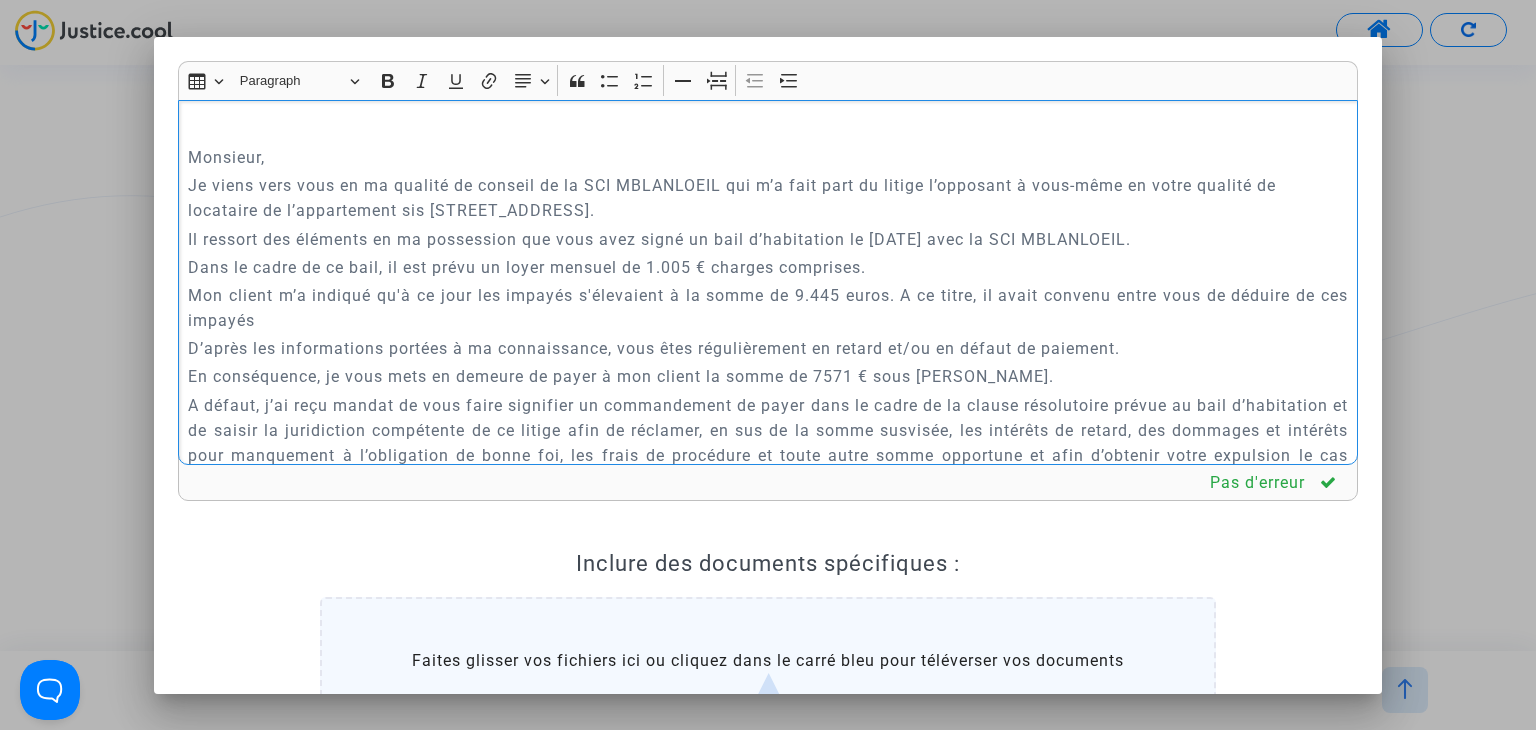 drag, startPoint x: 983, startPoint y: 293, endPoint x: 1000, endPoint y: 311, distance: 24.758837 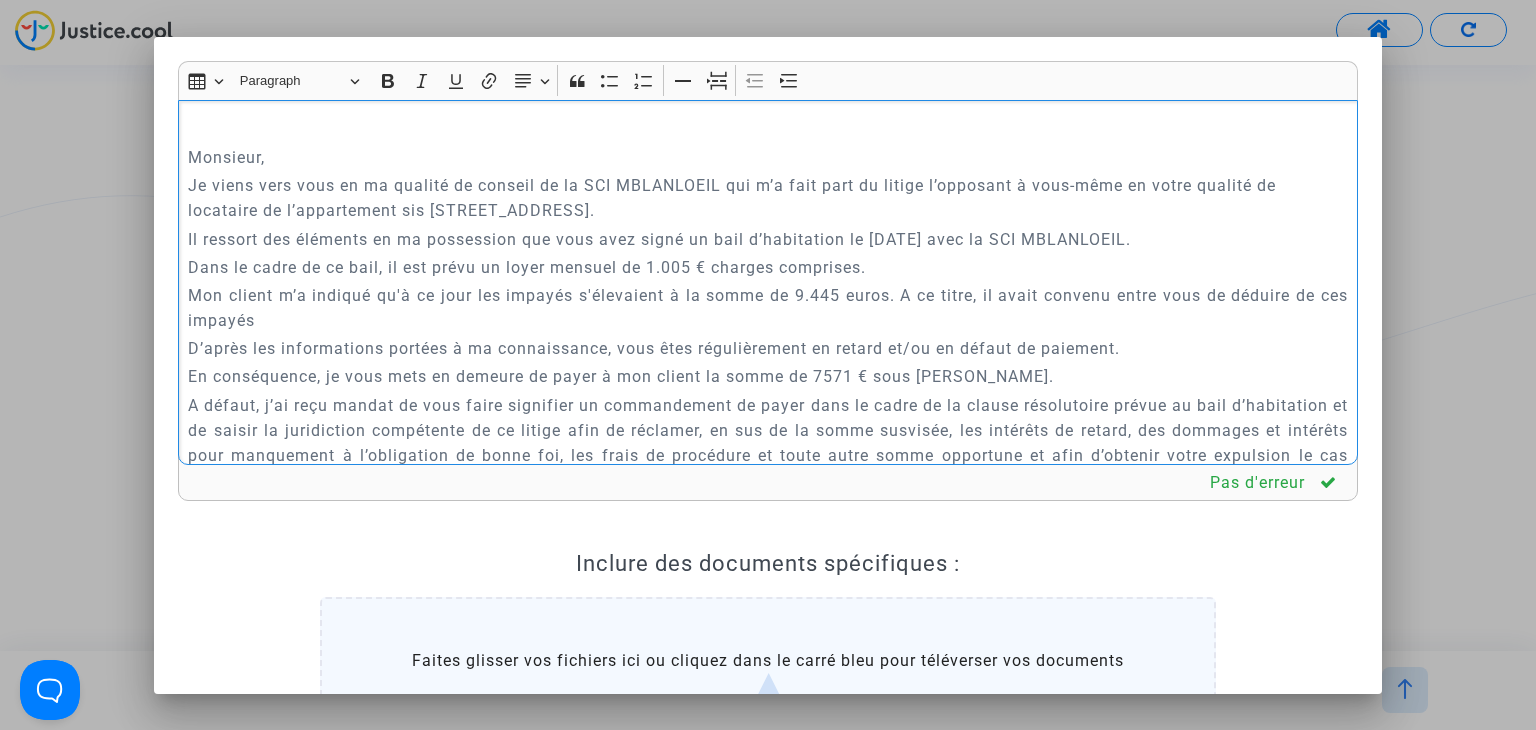 click on "Mon client m’a indiqué qu'à ce jour les impayés s'élevaient à la somme de 9.445 euros. A ce titre, il avait convenu entre vous de déduire de ces impayés" at bounding box center [768, 308] 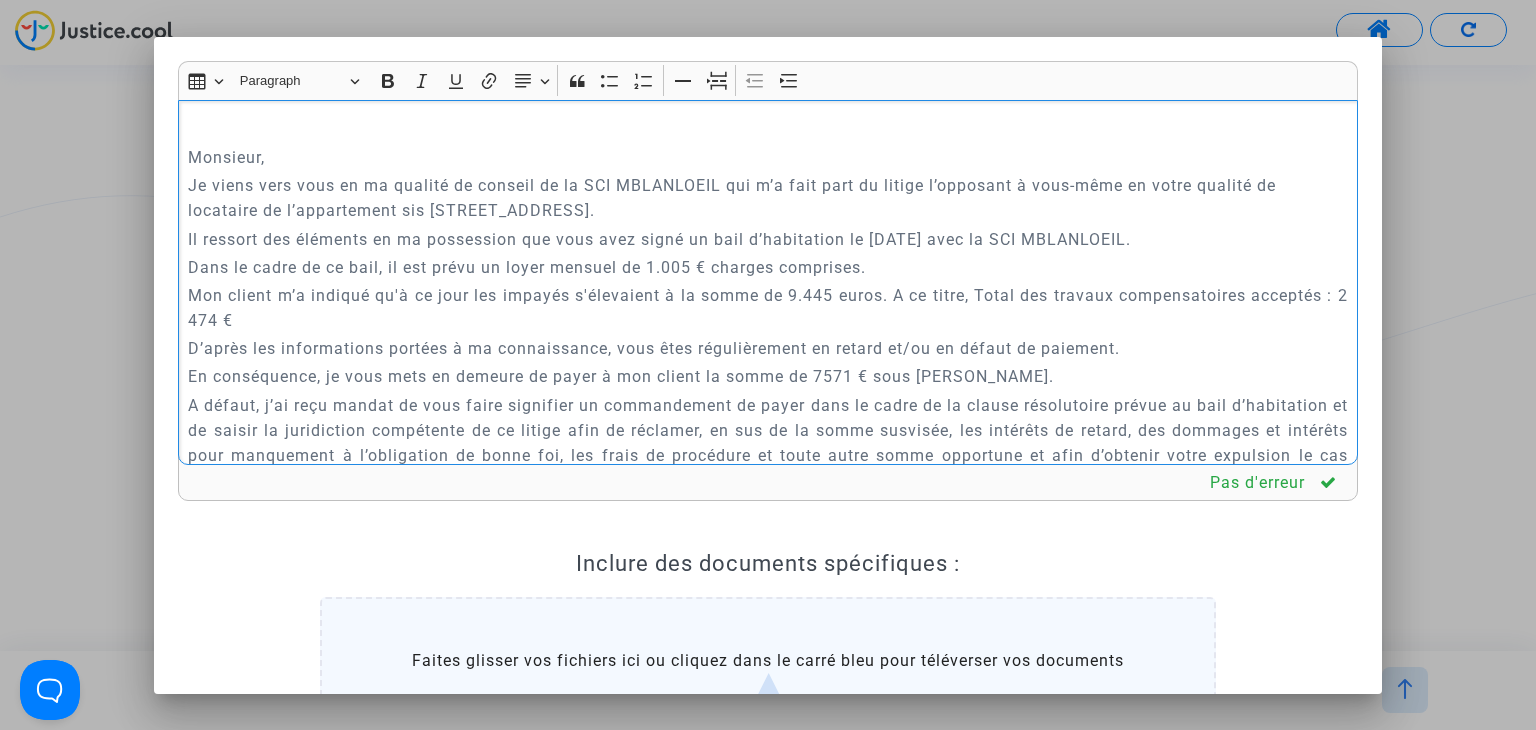 click on "Mon client m’a indiqué qu'à ce jour les impayés s'élevaient à la somme de 9.445 euros. A ce titre, Total des travaux compensatoires acceptés : 2 474 €" at bounding box center [768, 308] 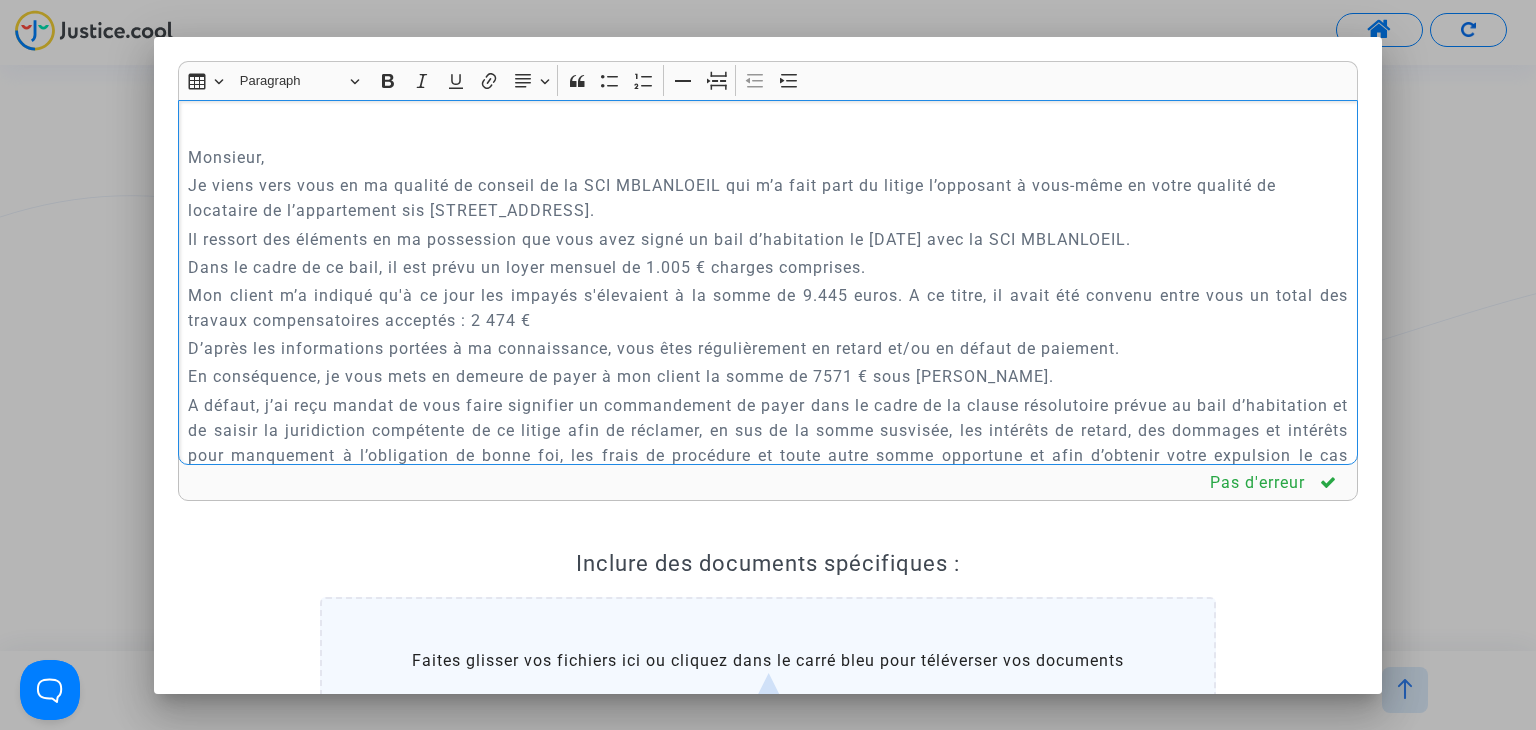 click on "Mon client m’a indiqué qu'à ce jour les impayés s'élevaient à la somme de 9.445 euros. A ce titre, il avait été convenu entre vous un total des travaux compensatoires acceptés : 2 474 €" at bounding box center [768, 308] 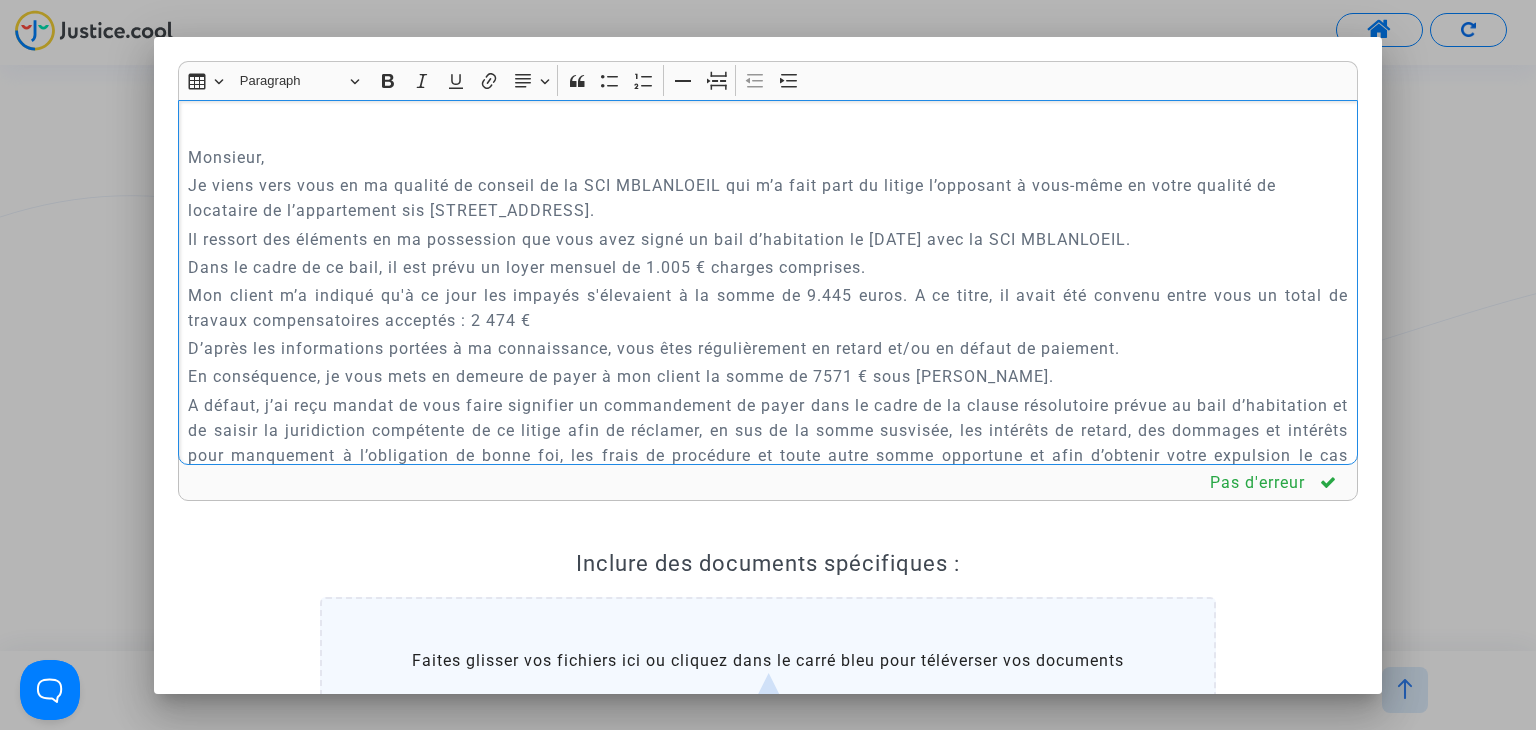 click on "Mon client m’a indiqué qu'à ce jour les impayés s'élevaient à la somme de 9.445 euros. A ce titre, il avait été convenu entre vous un total de travaux compensatoires acceptés : 2 474 €" at bounding box center (768, 308) 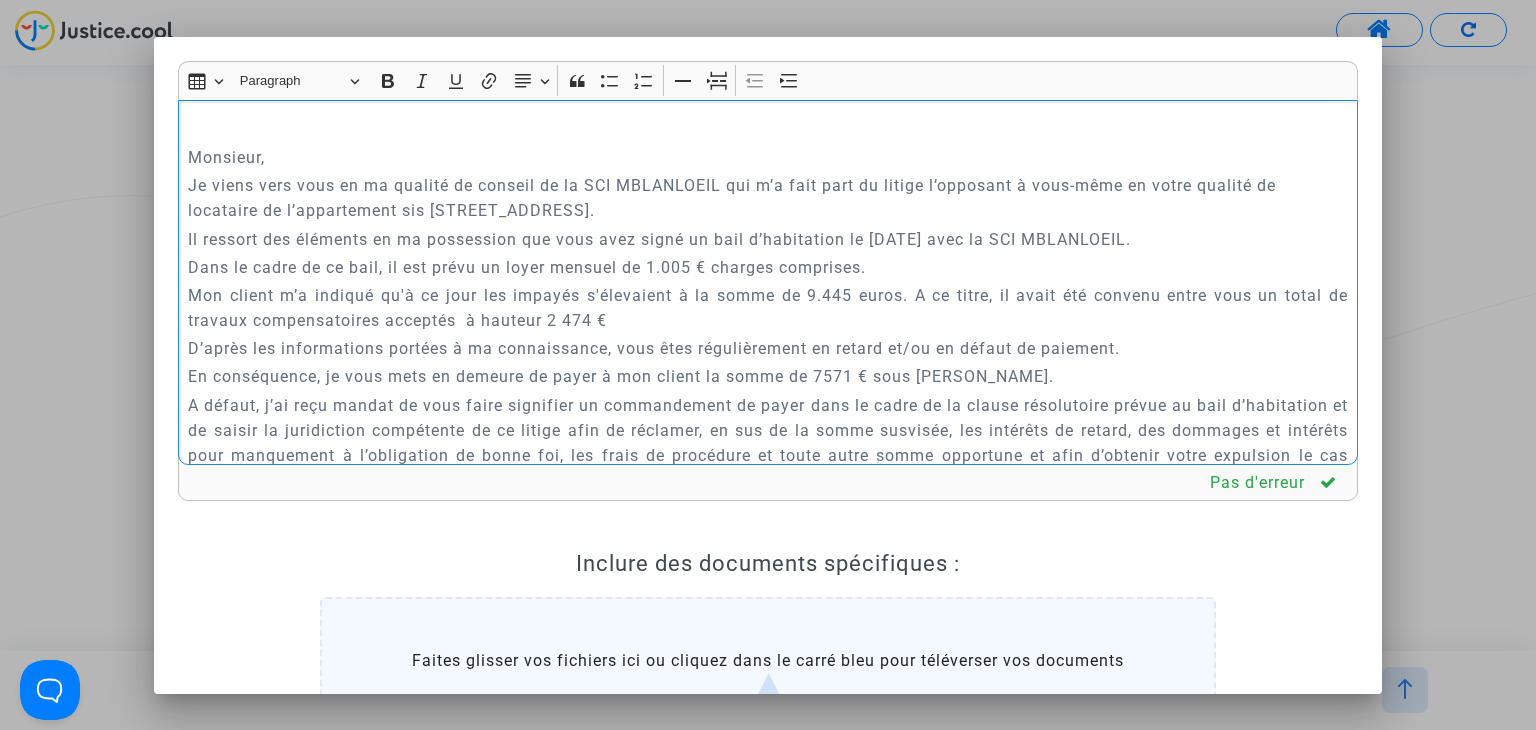 click on "Mon client m’a indiqué qu'à ce jour les impayés s'élevaient à la somme de 9.445 euros. A ce titre, il avait été convenu entre vous un total de travaux compensatoires acceptés  à hauteur 2 474 €" at bounding box center [768, 308] 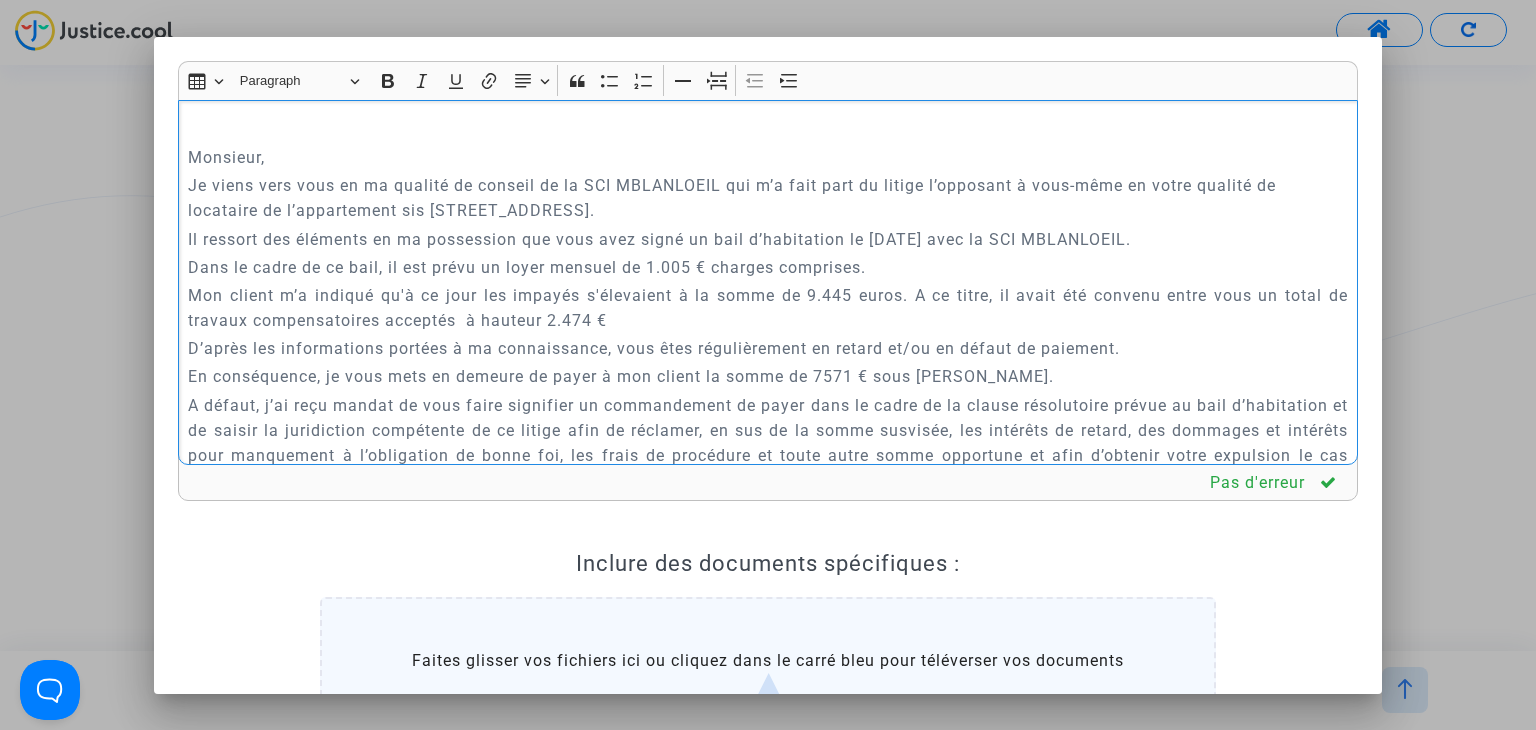 click on "Mon client m’a indiqué qu'à ce jour les impayés s'élevaient à la somme de 9.445 euros. A ce titre, il avait été convenu entre vous un total de travaux compensatoires acceptés  à hauteur 2.474 €" at bounding box center [768, 308] 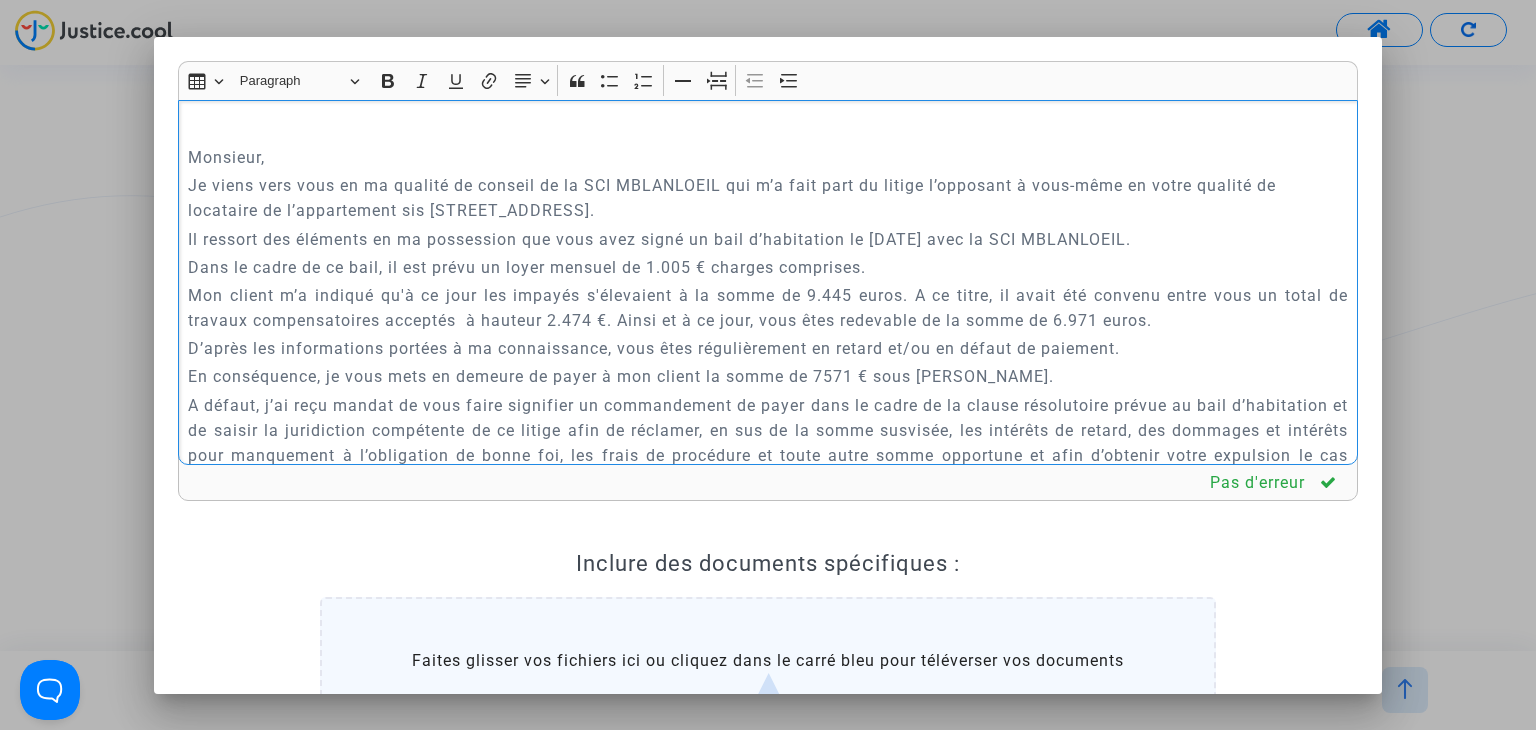 click on "Mon client m’a indiqué qu'à ce jour les impayés s'élevaient à la somme de 9.445 euros. A ce titre, il avait été convenu entre vous un total de travaux compensatoires acceptés  à hauteur 2.474 €. Ainsi et à ce jour, vous êtes redevable de la somme de 6.971 euros." at bounding box center (768, 308) 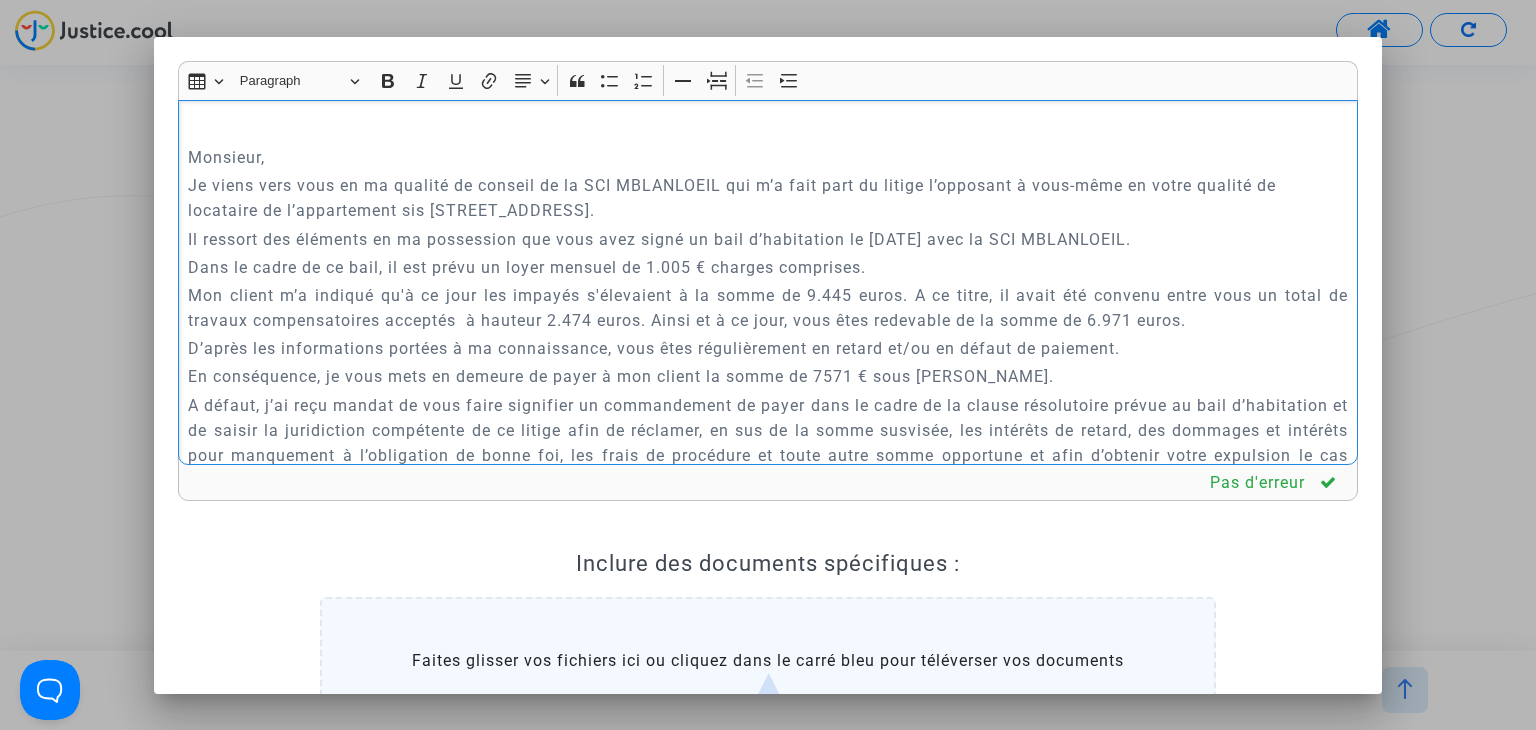 drag, startPoint x: 1032, startPoint y: 293, endPoint x: 1008, endPoint y: 282, distance: 26.400757 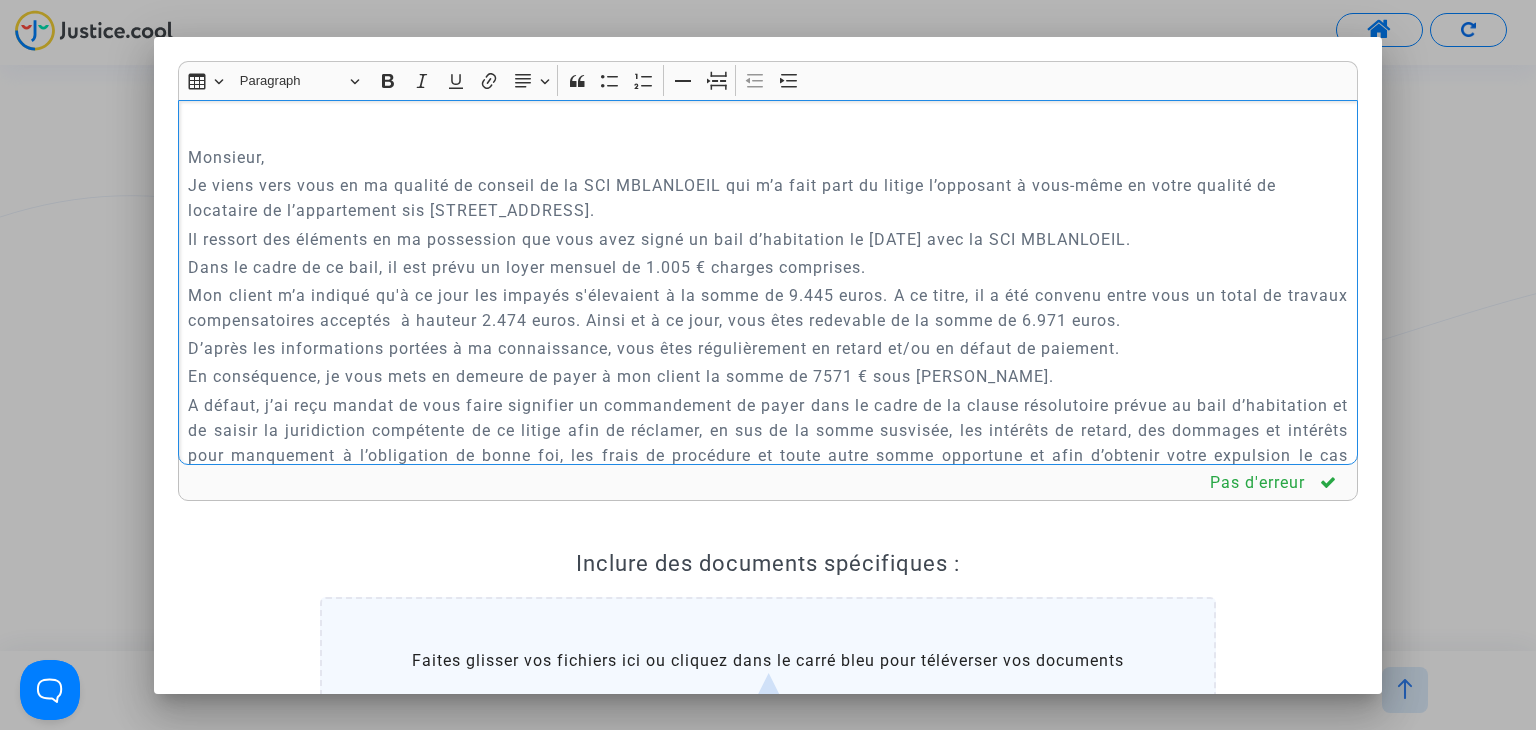 click on "Mon client m’a indiqué qu'à ce jour les impayés s'élevaient à la somme de 9.445 euros. A ce titre, il a été convenu entre vous un total de travaux compensatoires acceptés  à hauteur 2.474 euros. Ainsi et à ce jour, vous êtes redevable de la somme de 6.971 euros." at bounding box center [768, 308] 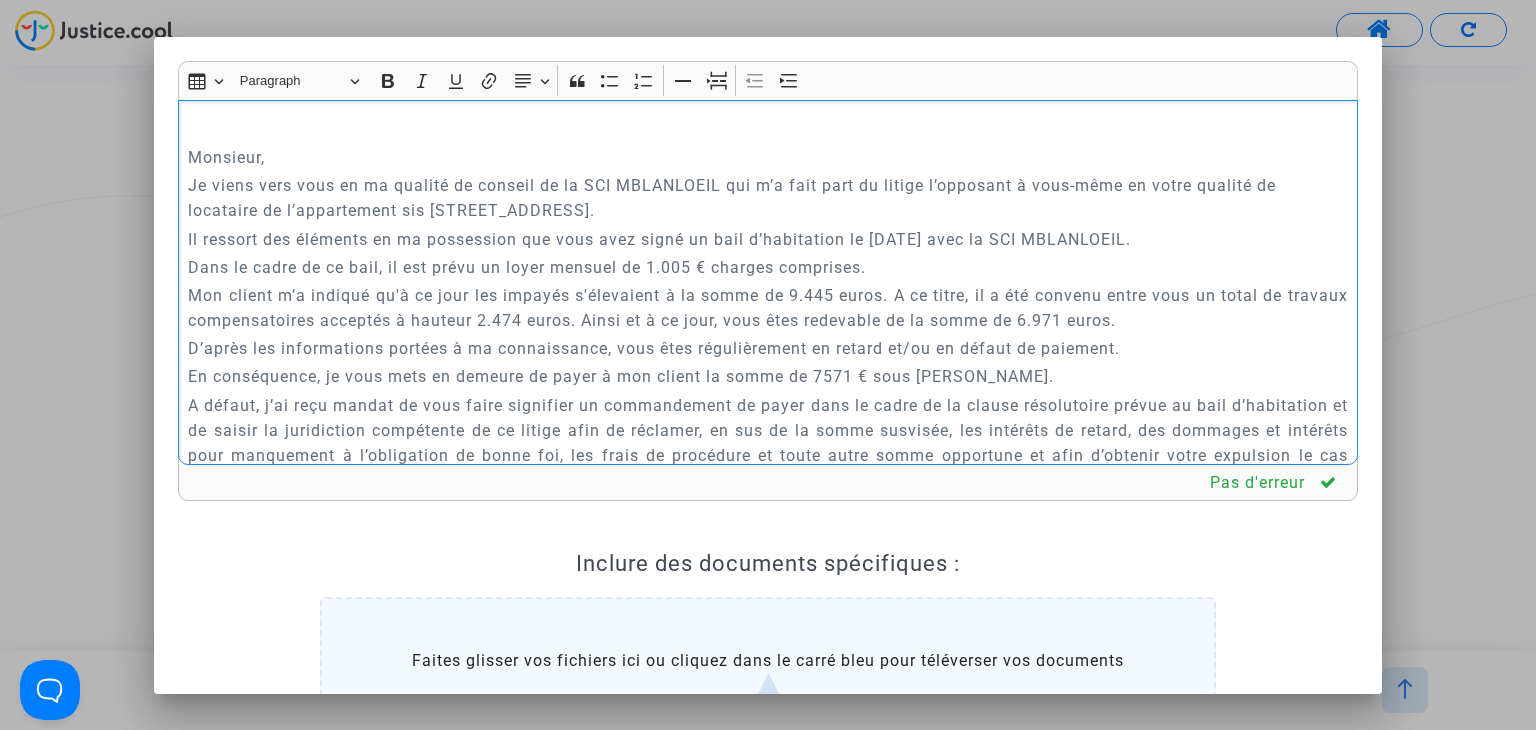 click on "Mon client m’a indiqué qu'à ce jour les impayés s'élevaient à la somme de 9.445 euros. A ce titre, il a été convenu entre vous un total de travaux compensatoires acceptés à hauteur 2.474 euros. Ainsi et à ce jour, vous êtes redevable de la somme de 6.971 euros." at bounding box center [768, 308] 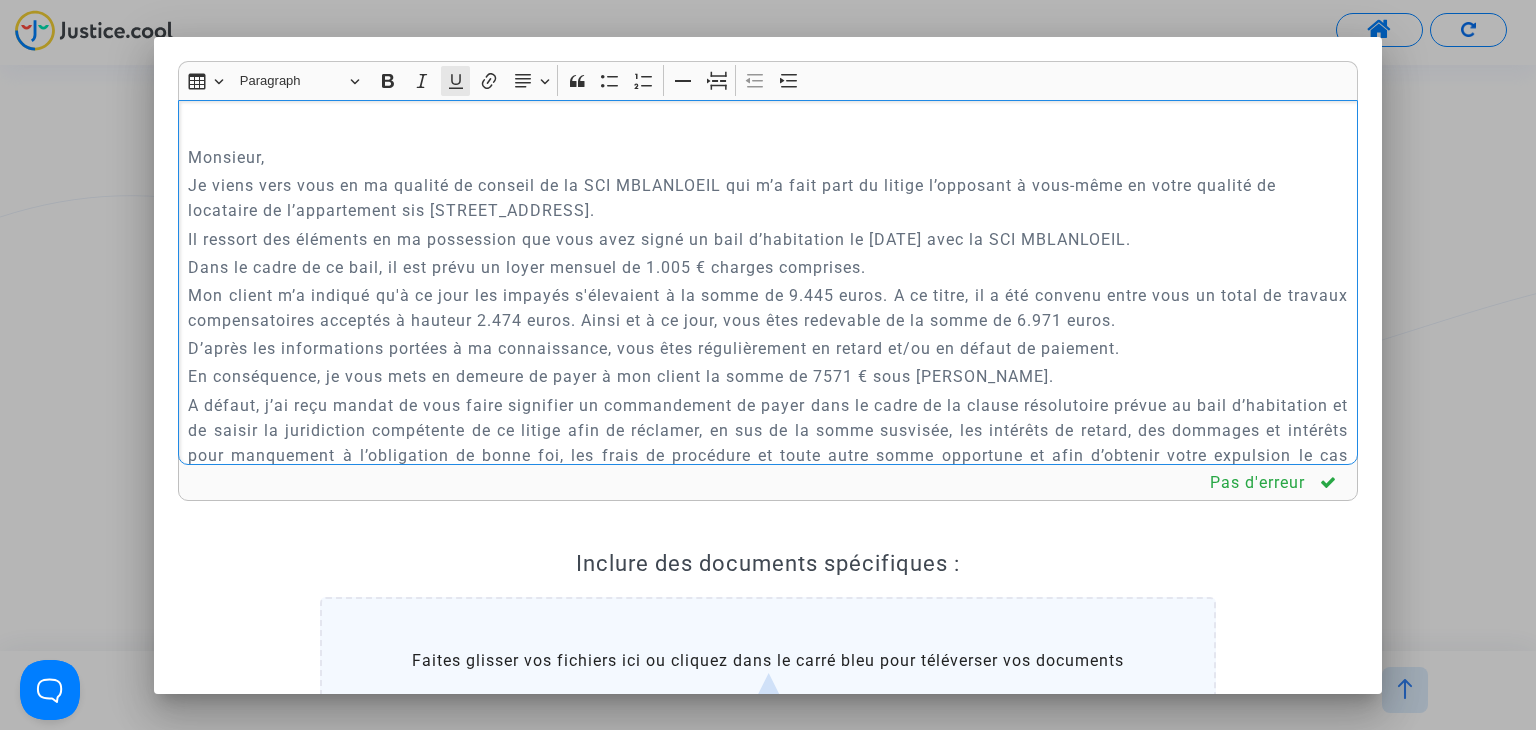 click 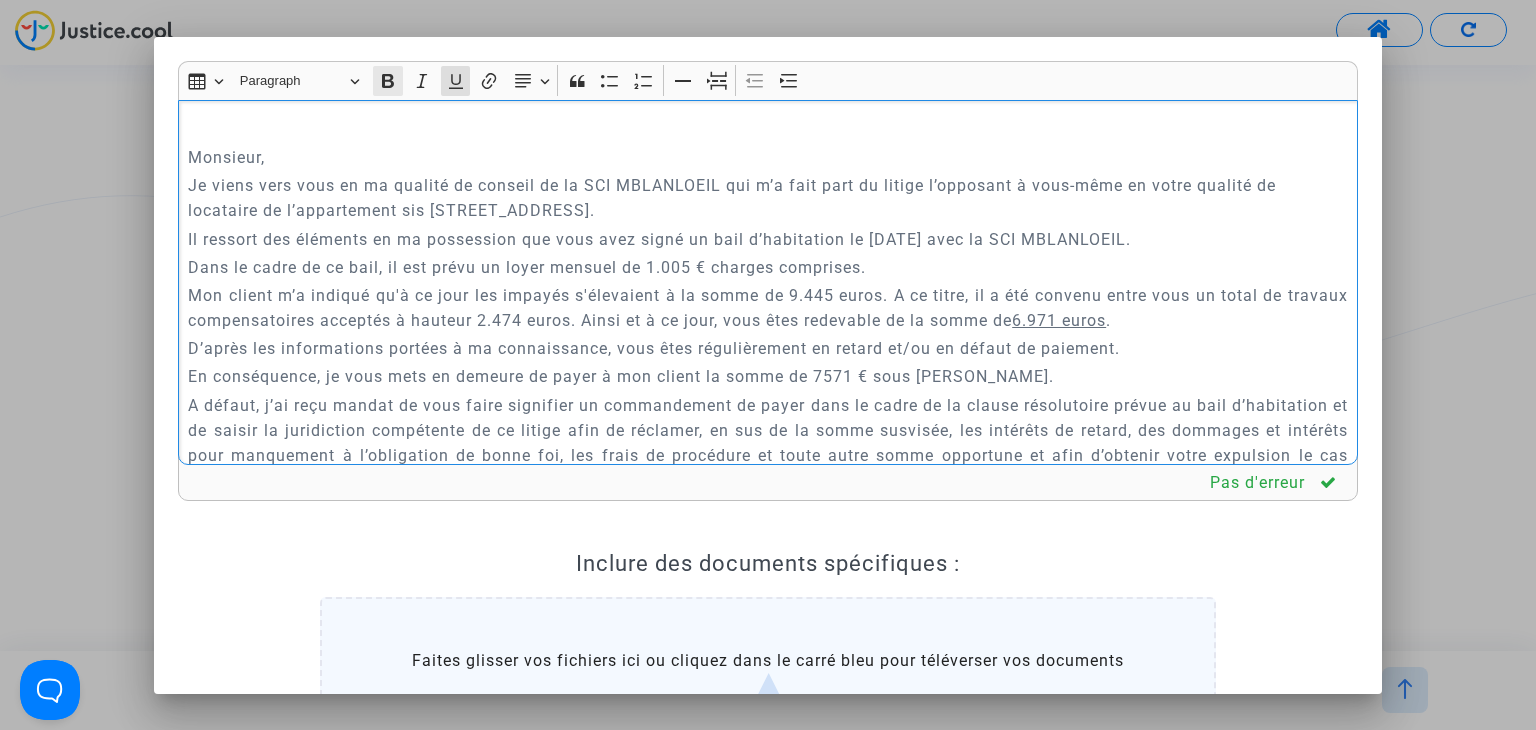 click 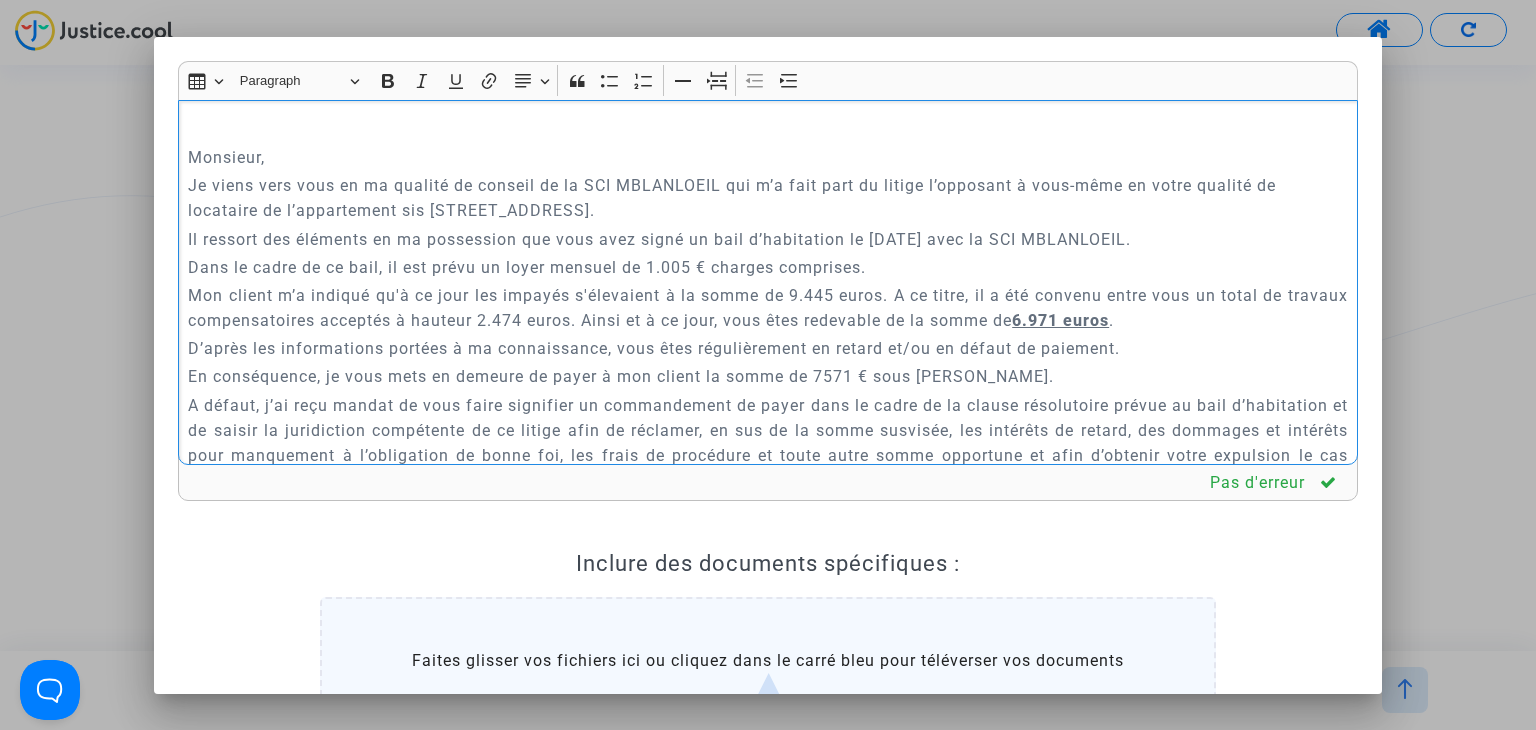 click on "D’après les informations portées à ma connaissance, vous êtes régulièrement en retard et/ou en défaut de paiement." at bounding box center (768, 348) 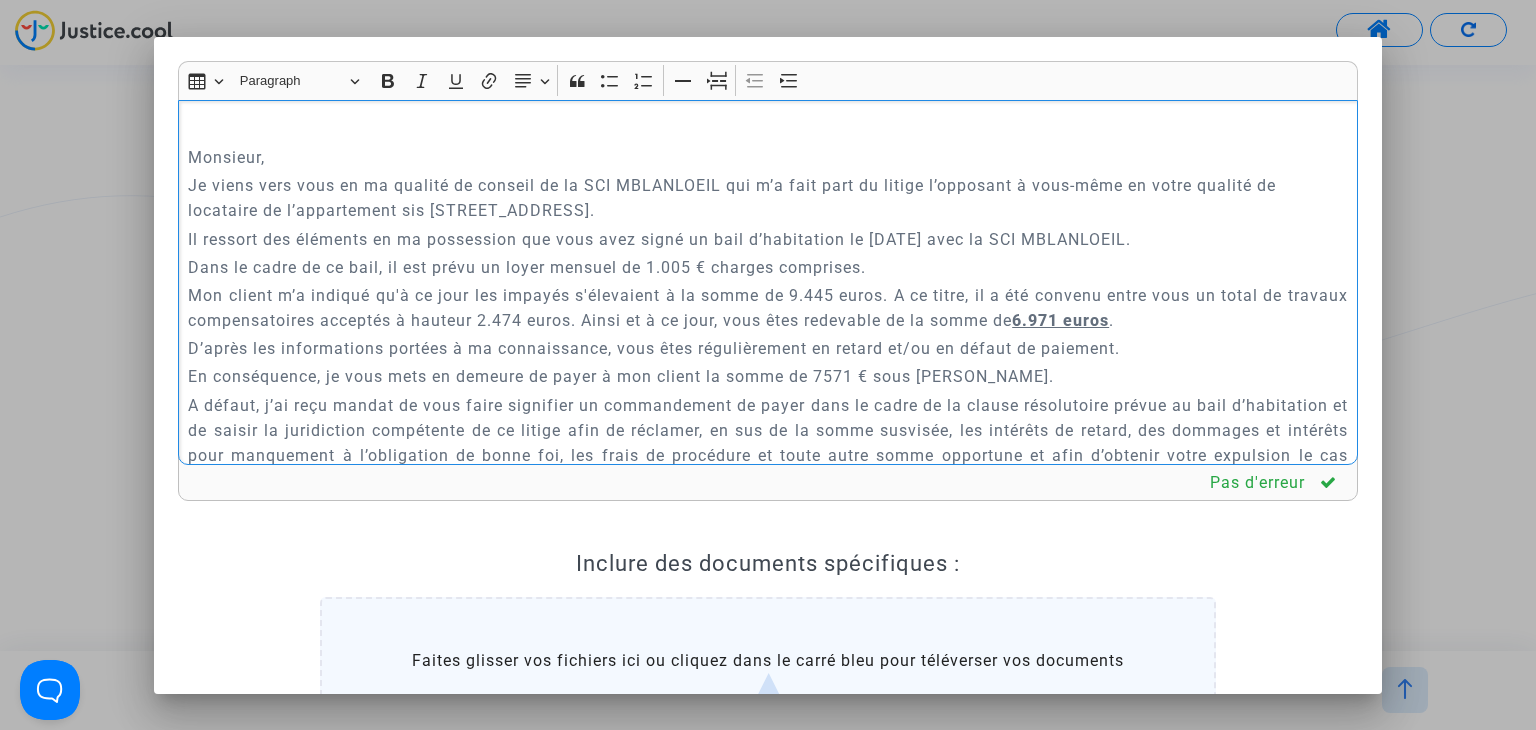 drag, startPoint x: 844, startPoint y: 373, endPoint x: 820, endPoint y: 366, distance: 25 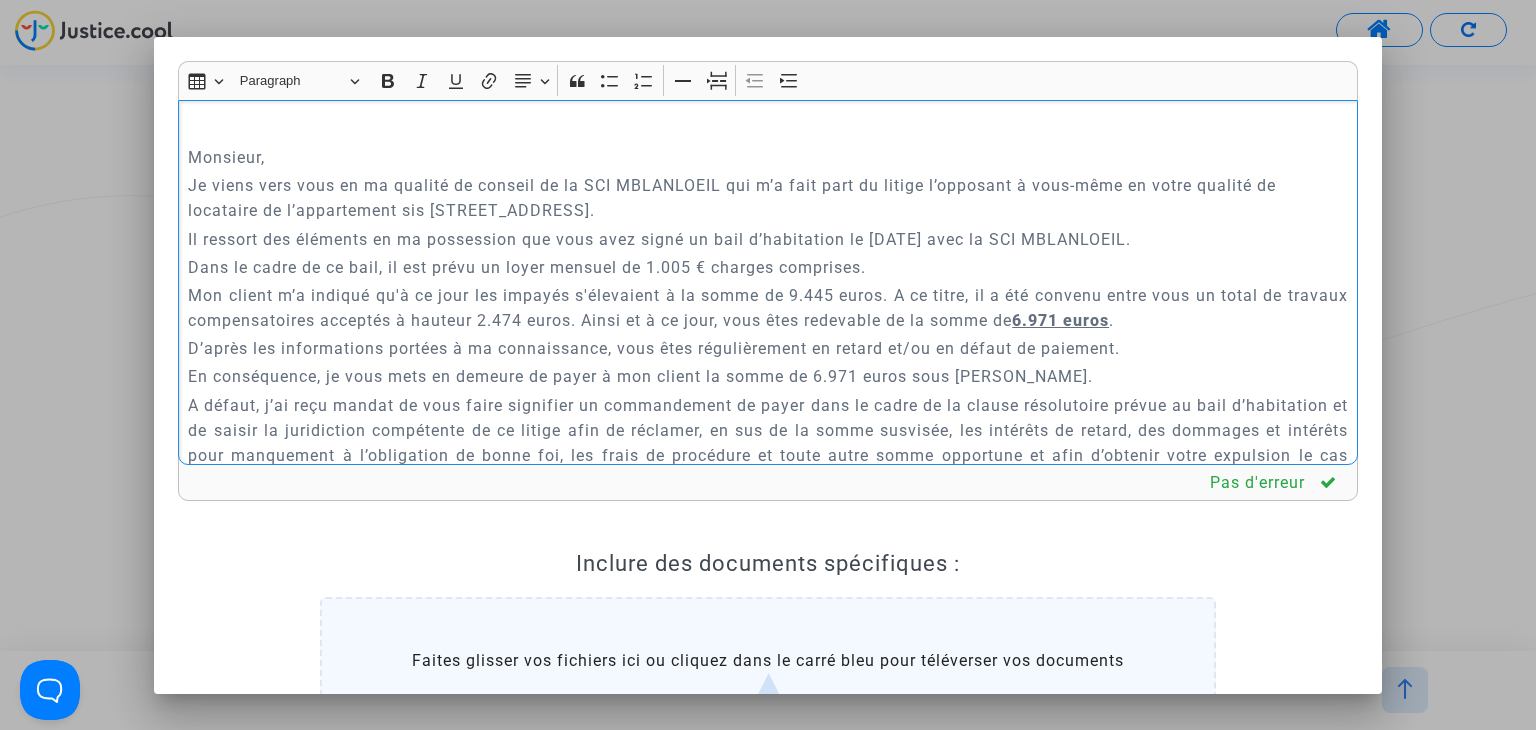 drag, startPoint x: 1028, startPoint y: 374, endPoint x: 969, endPoint y: 372, distance: 59.03389 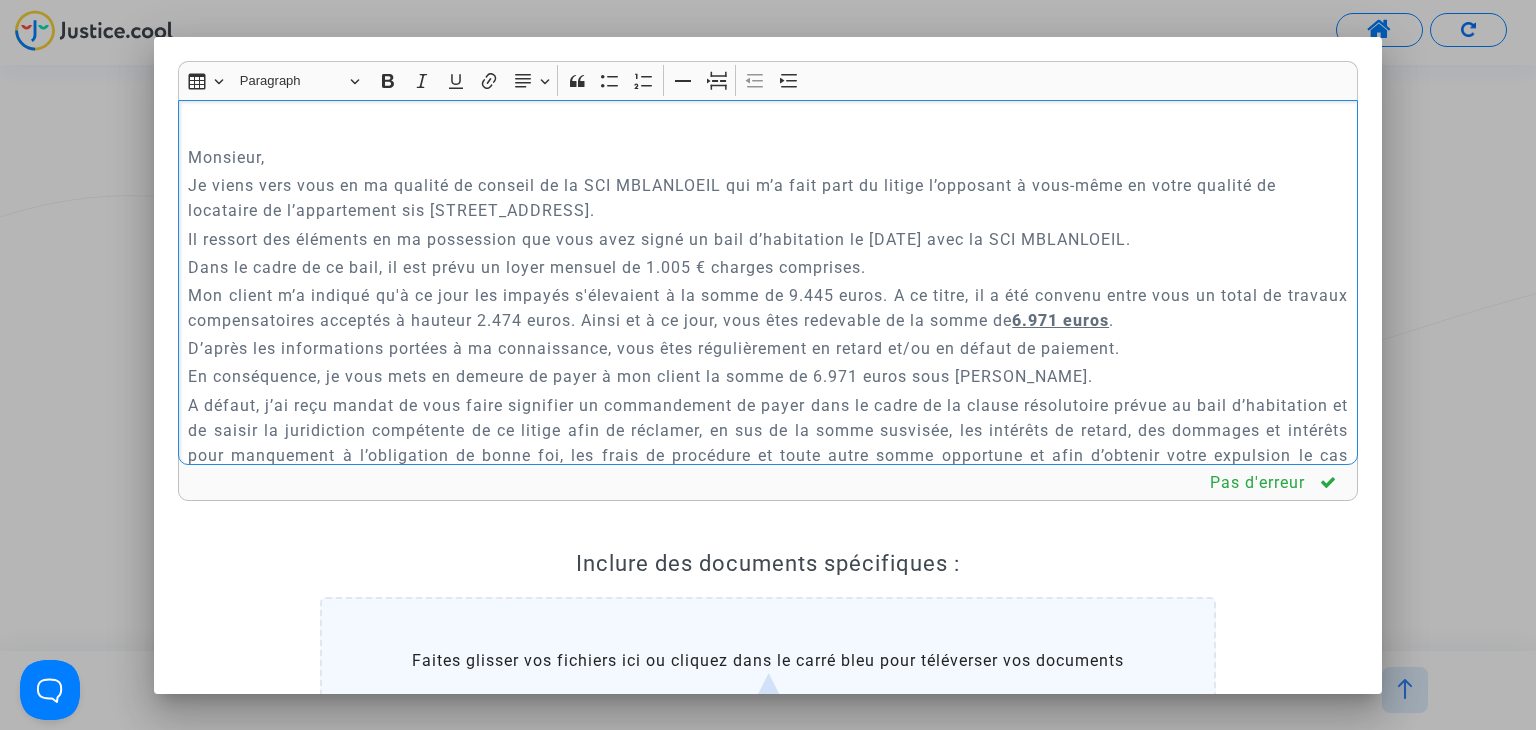 click on "En conséquence, je vous mets en demeure de payer à mon client la somme de 6.971 euros sous [PERSON_NAME]." at bounding box center (768, 376) 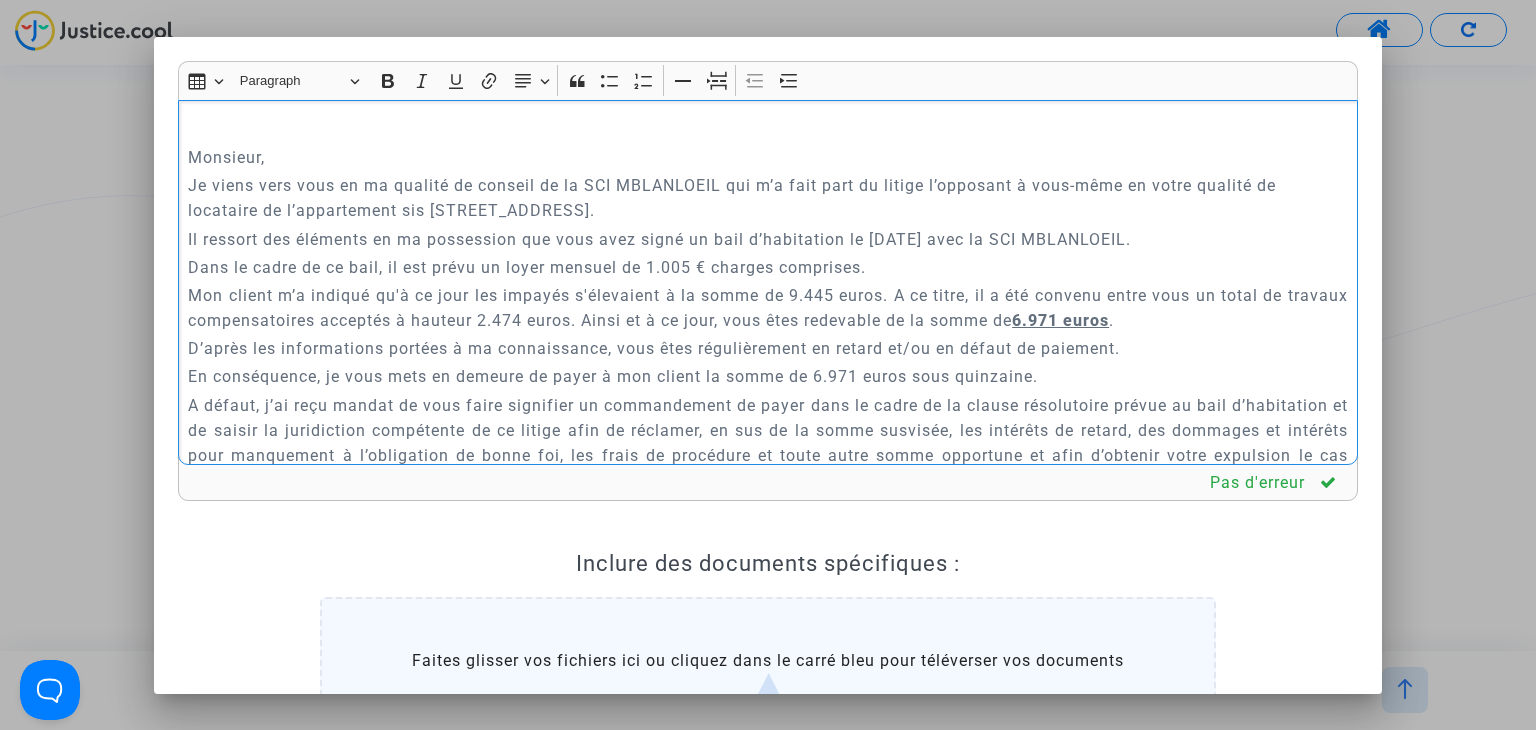 scroll, scrollTop: 600, scrollLeft: 0, axis: vertical 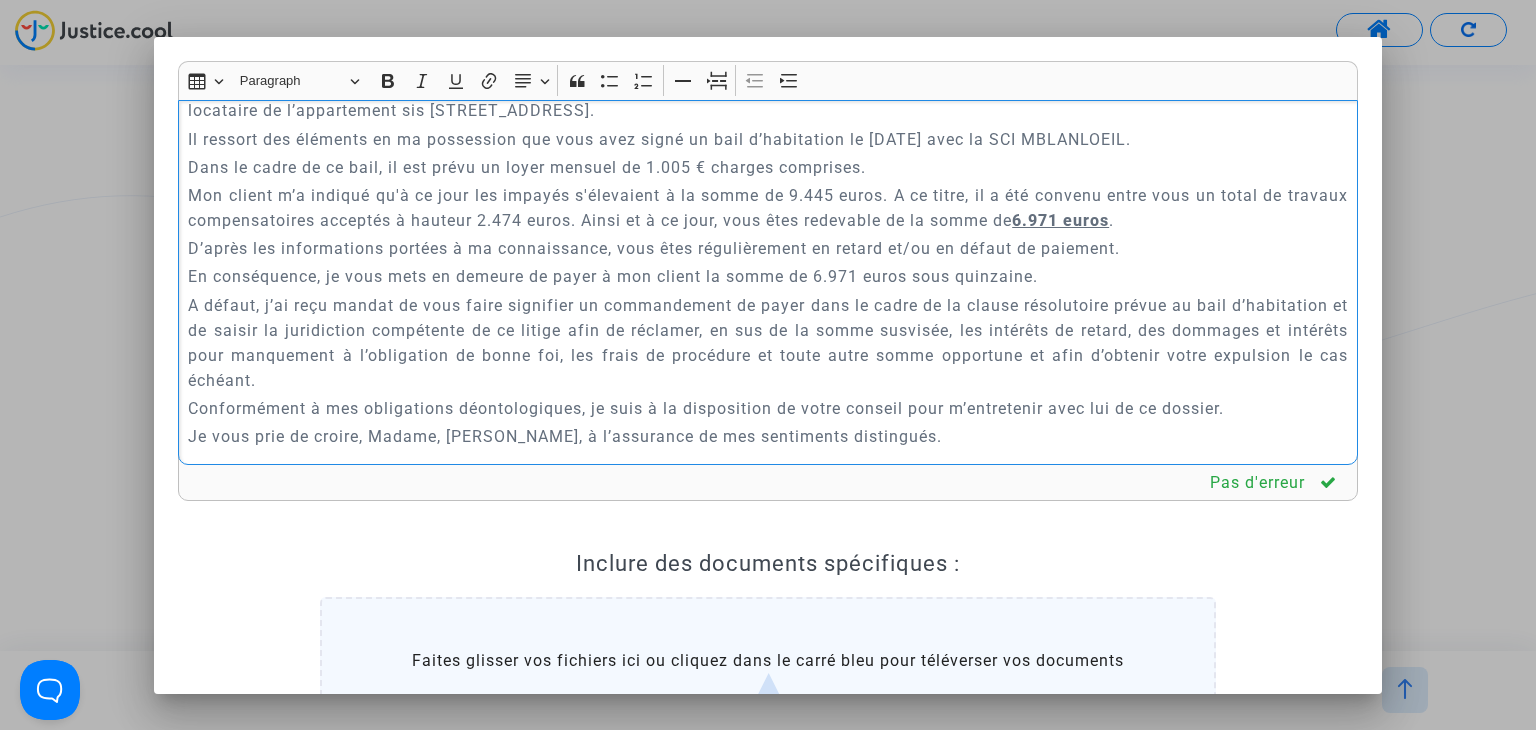 drag, startPoint x: 452, startPoint y: 437, endPoint x: 370, endPoint y: 438, distance: 82.006096 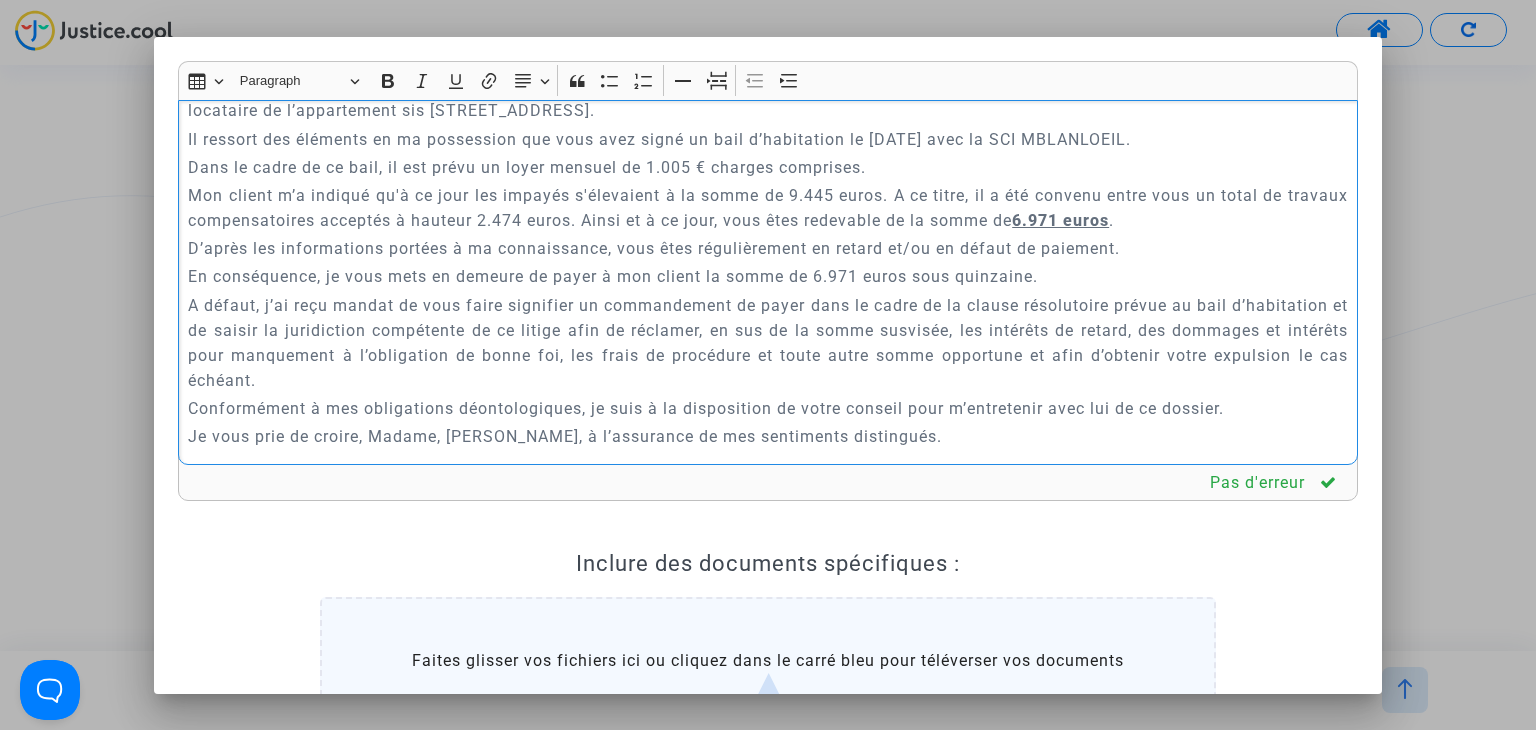 click on "Je vous prie de croire, Madame, [PERSON_NAME], à l’assurance de mes sentiments distingués." at bounding box center [768, 436] 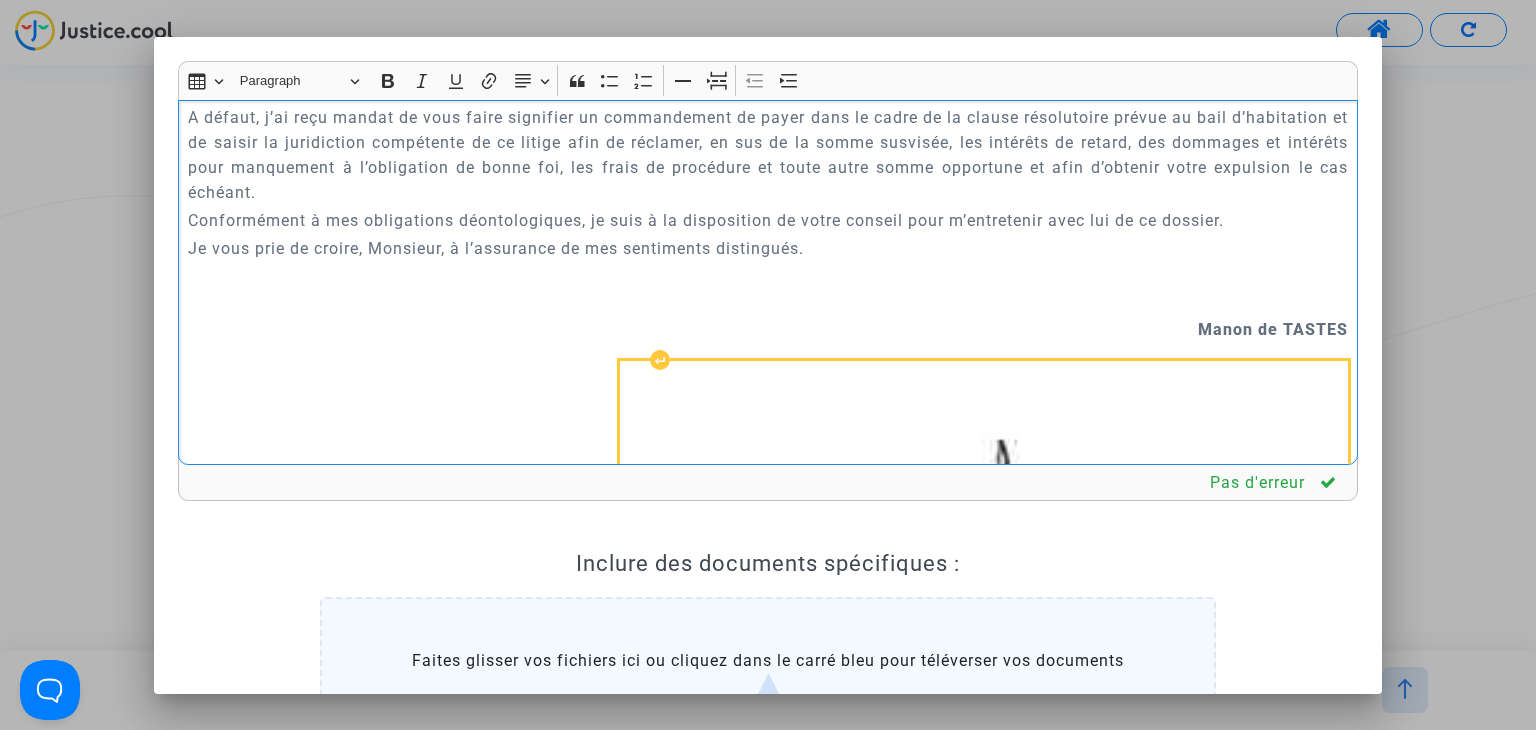 scroll, scrollTop: 1146, scrollLeft: 0, axis: vertical 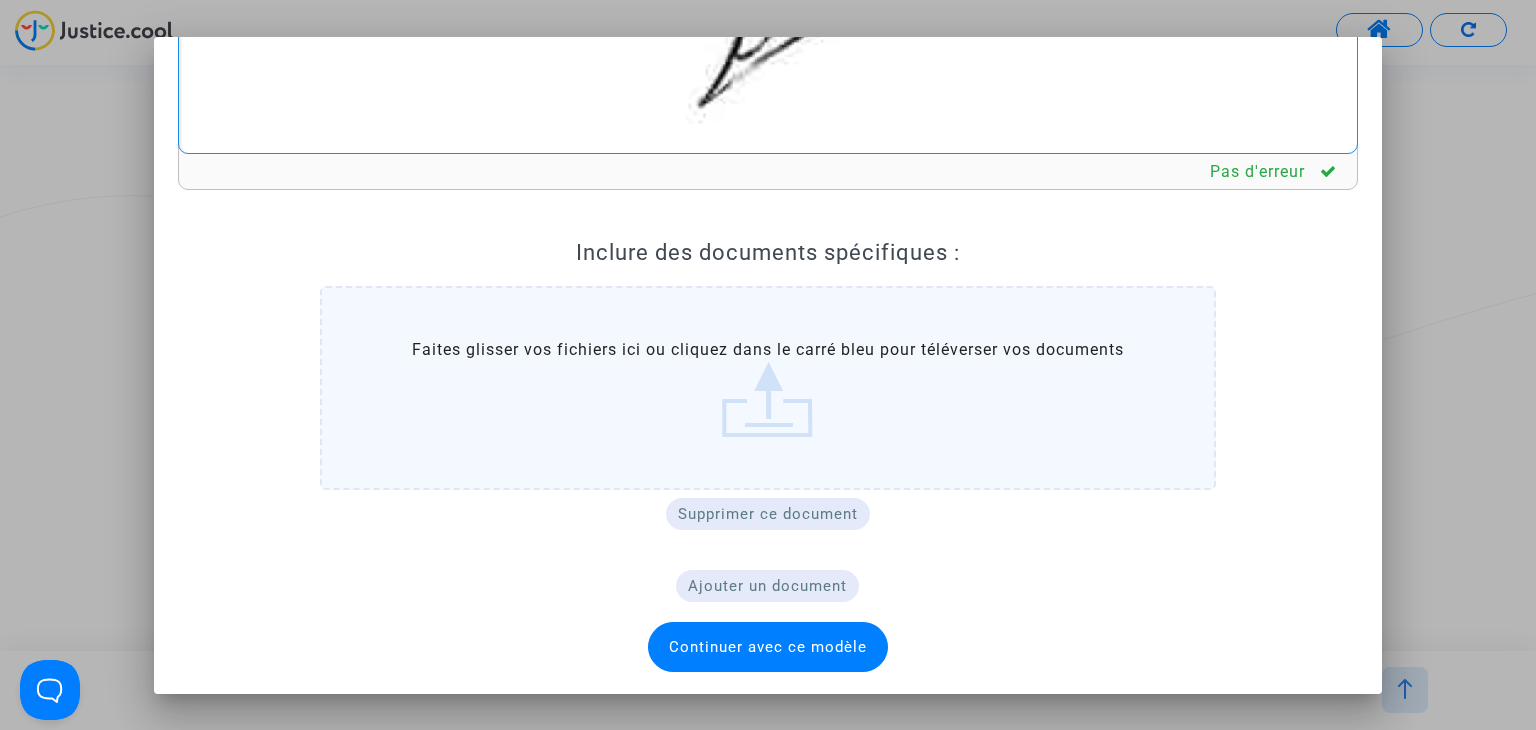 click on "Continuer avec ce modèle" at bounding box center (768, 647) 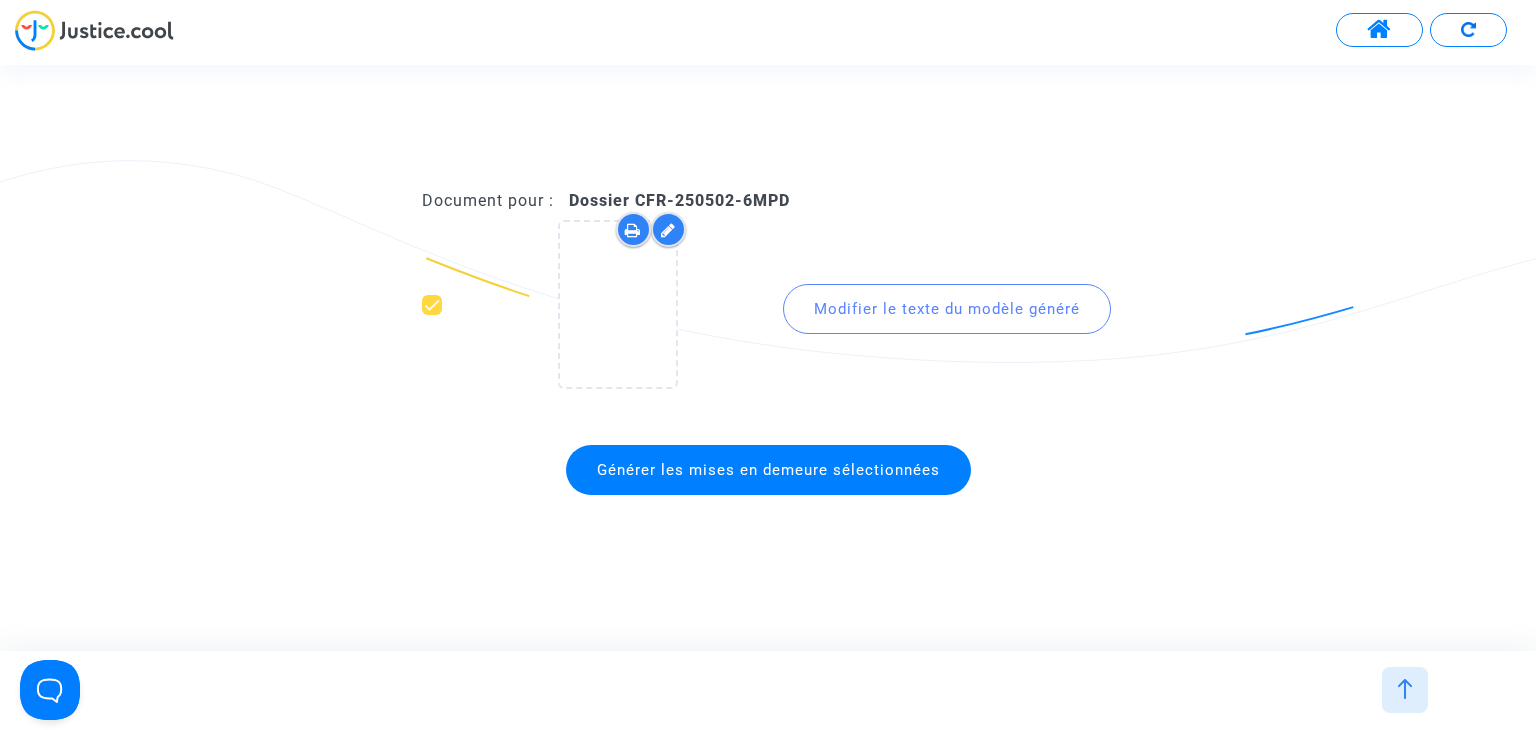 click on "Générer les mises en demeure sélectionnées" 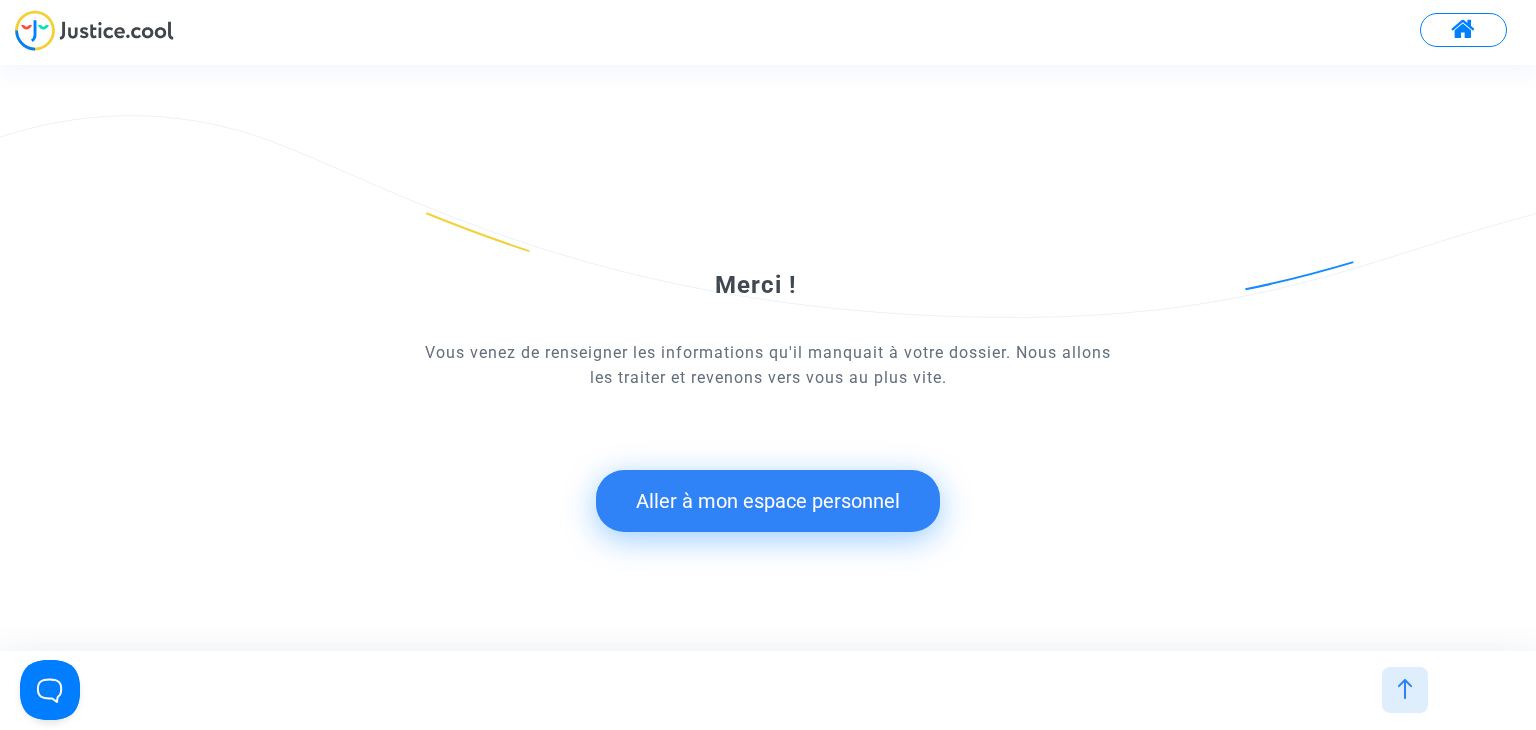 click on "Aller à mon espace personnel" 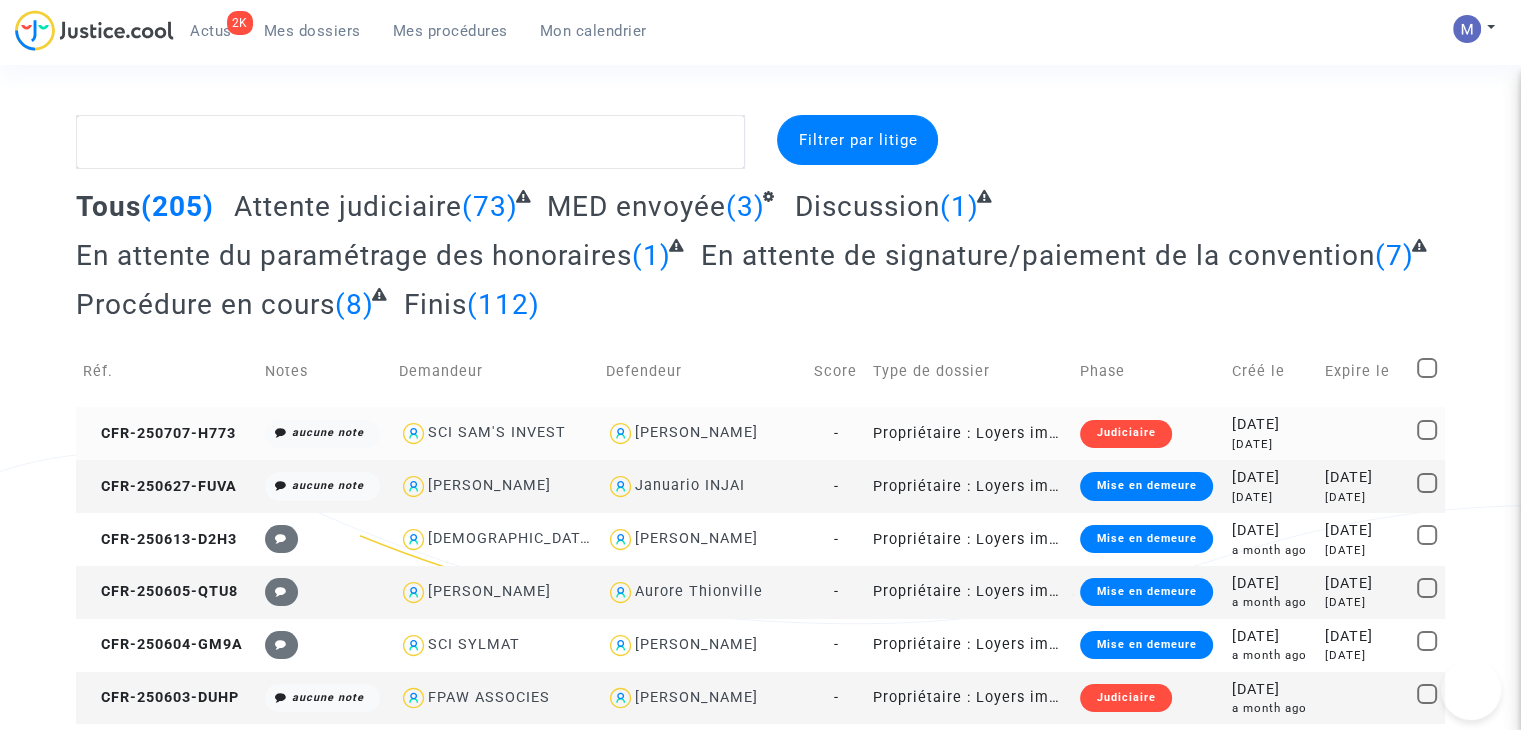 click on "MED envoyée" 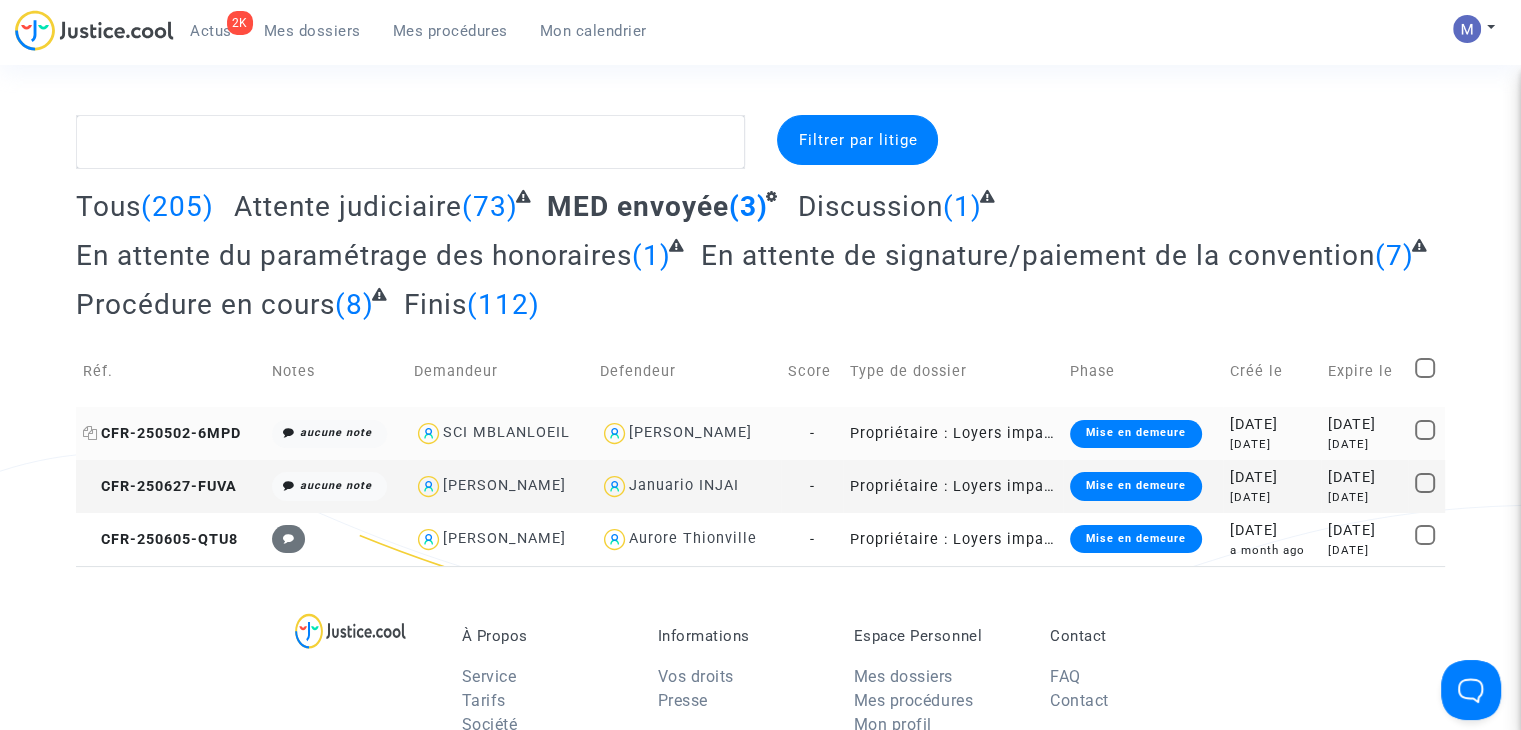 scroll, scrollTop: 0, scrollLeft: 0, axis: both 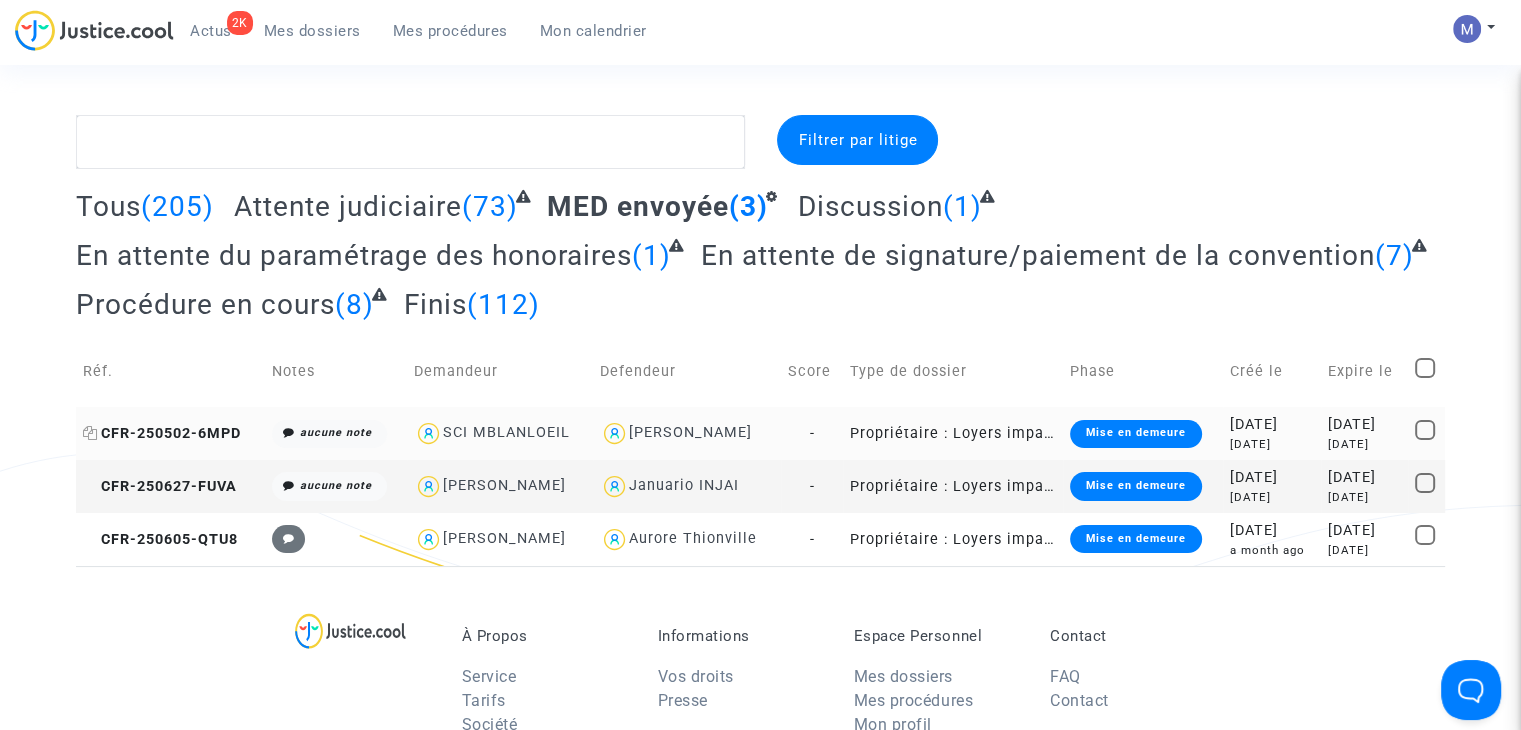 click on "CFR-250502-6MPD" 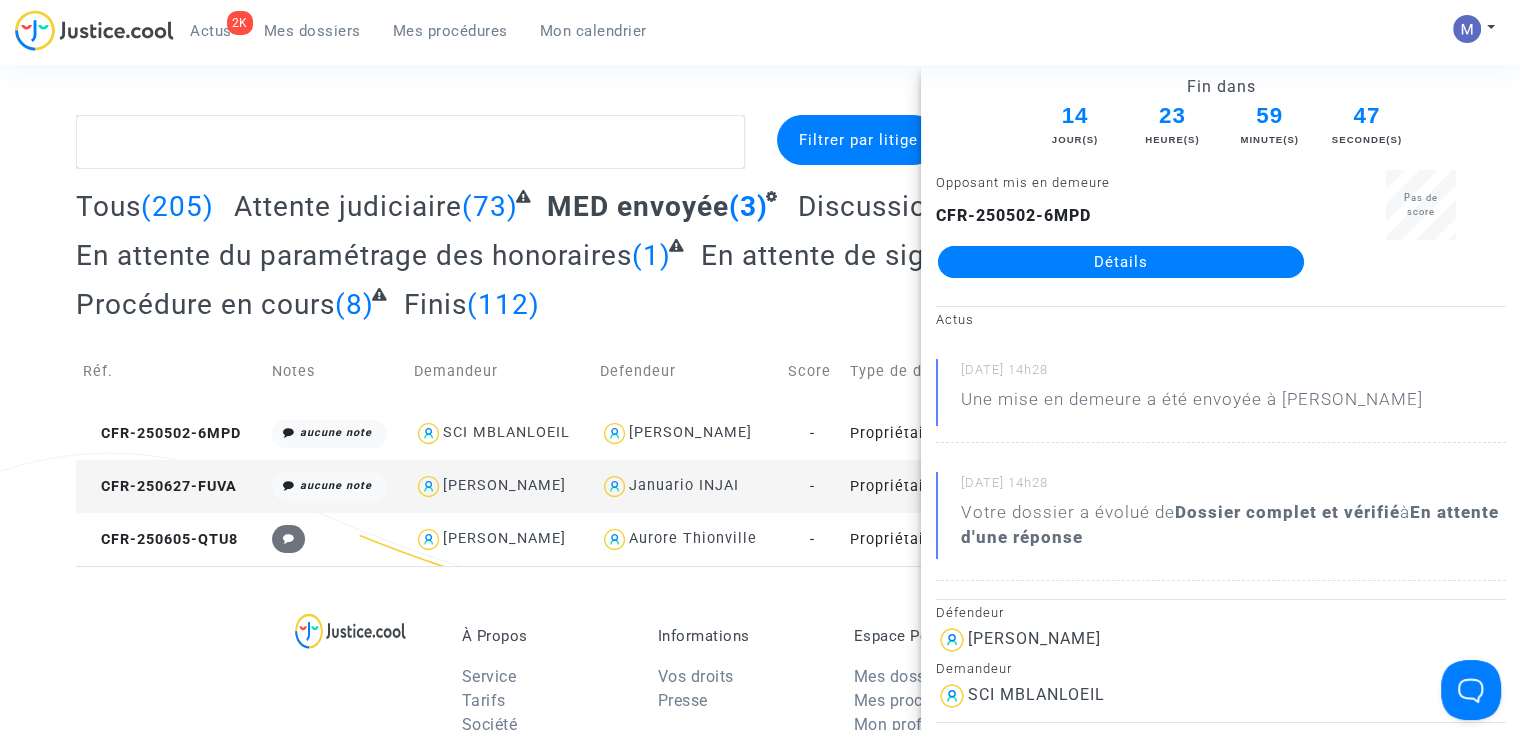 click on "Détails" 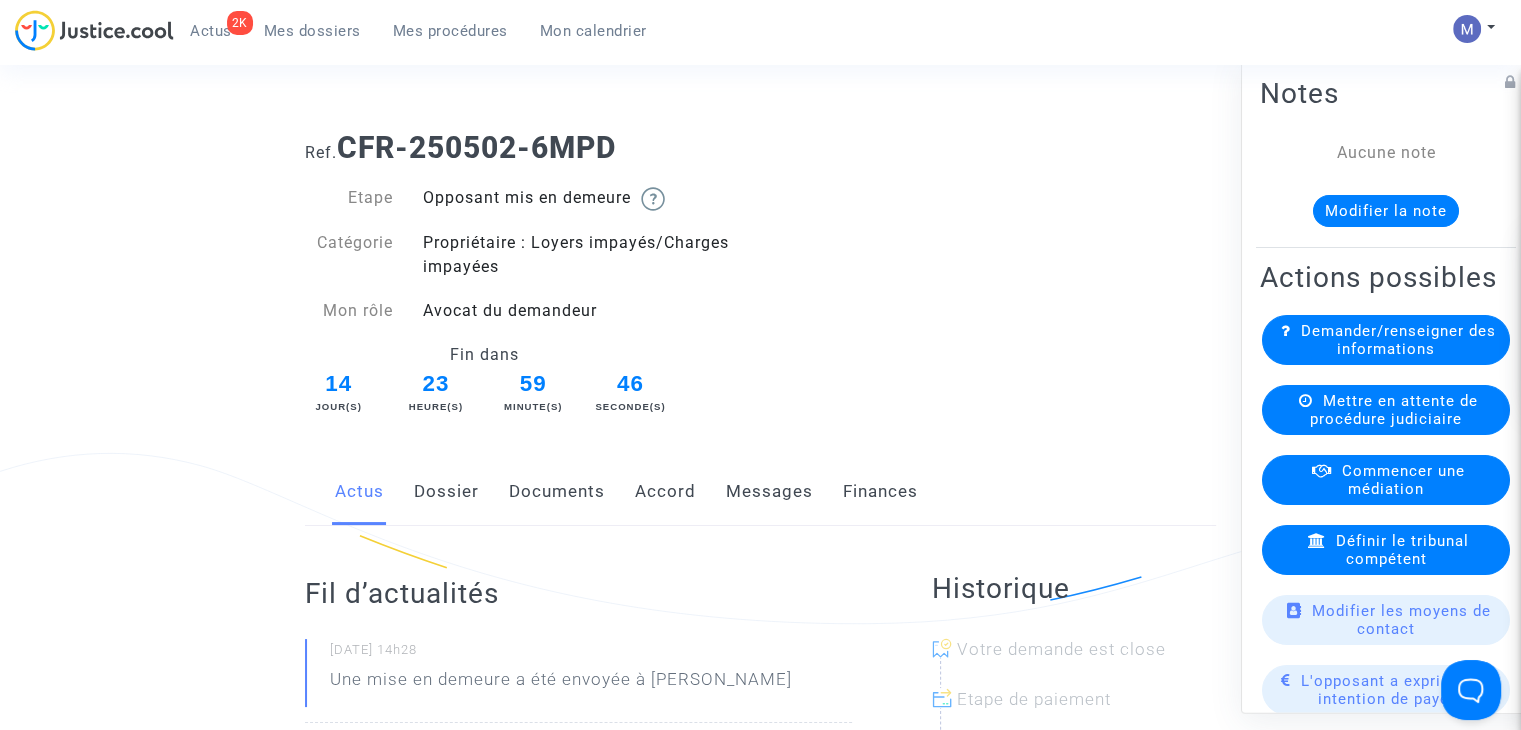 click on "Modifier la note" 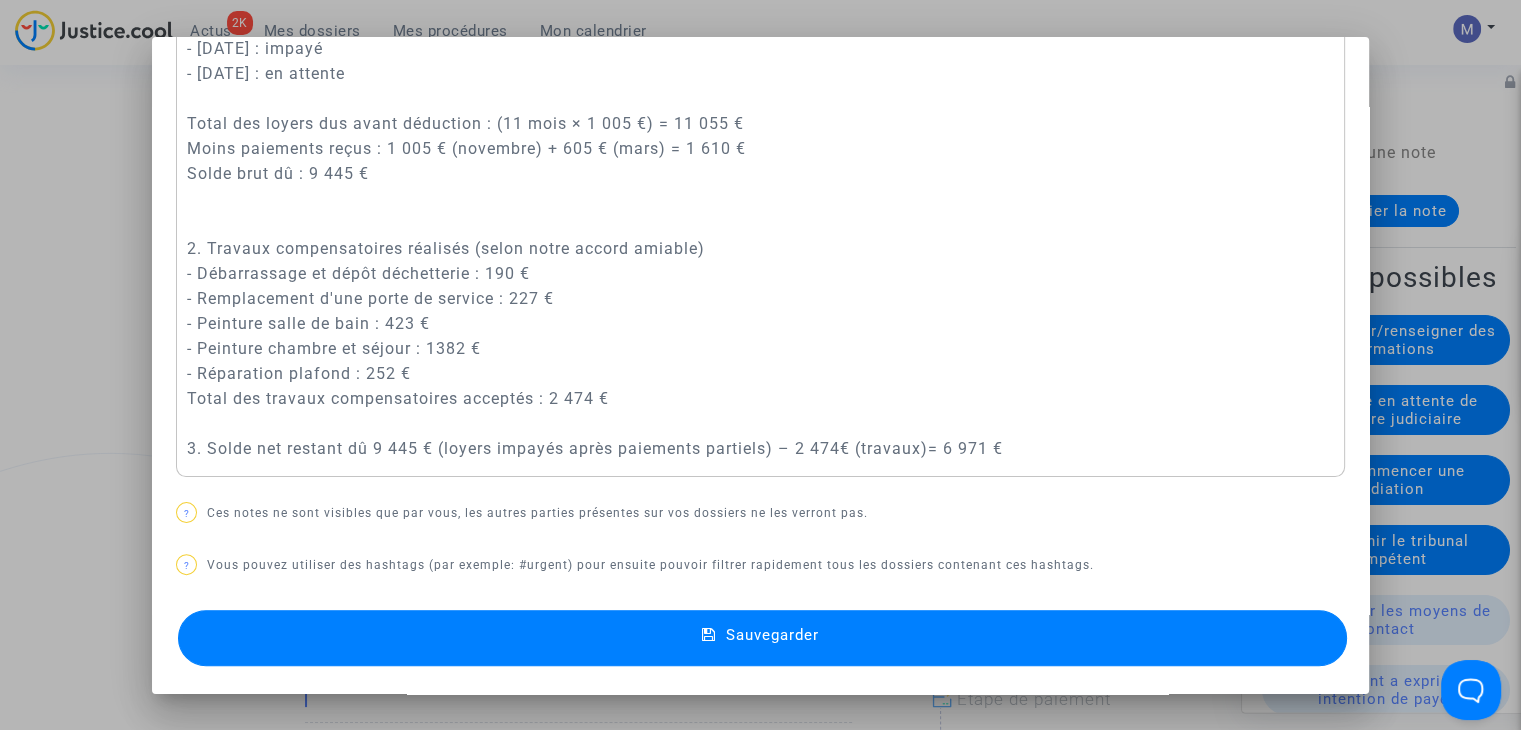 click on "Sauvegarder" at bounding box center (762, 638) 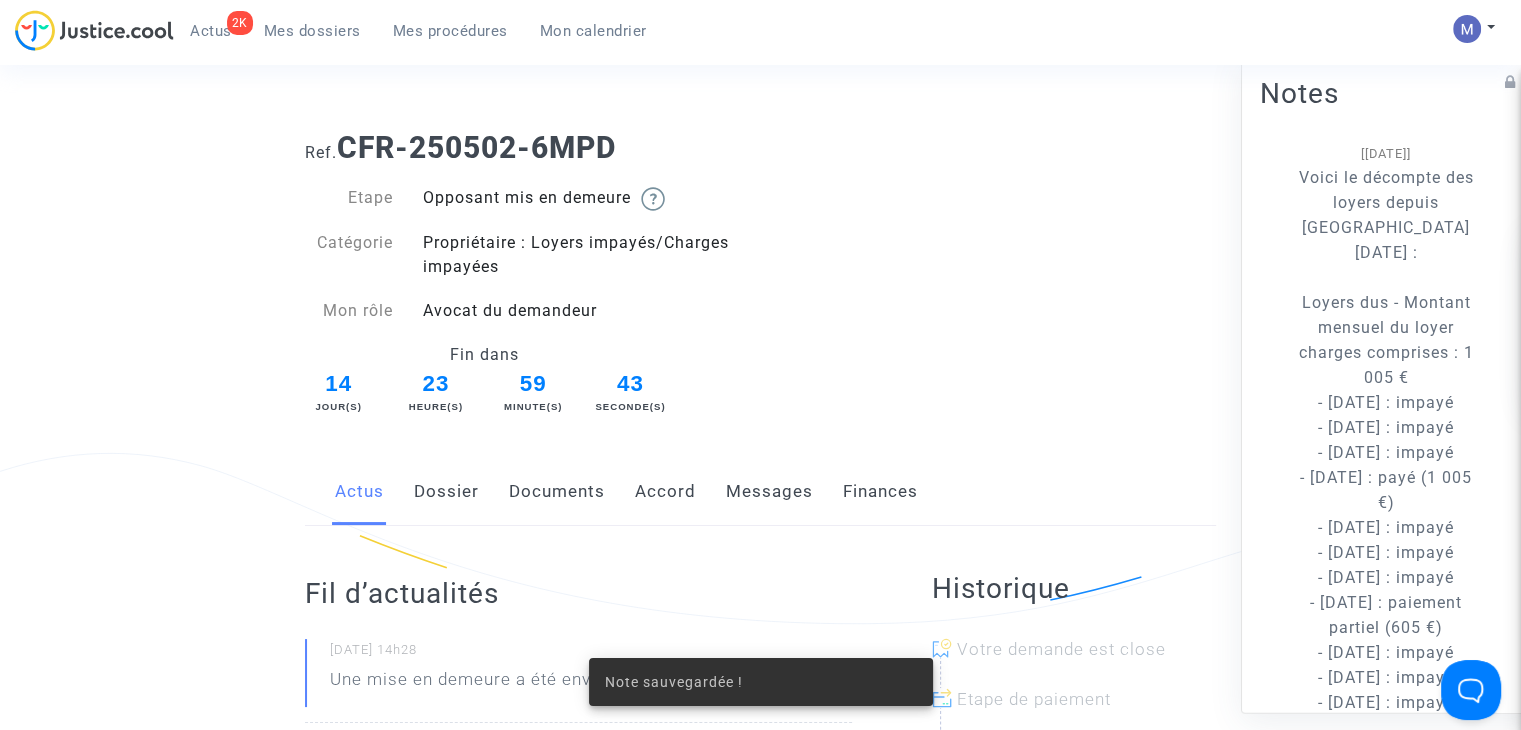 scroll, scrollTop: 1525, scrollLeft: 0, axis: vertical 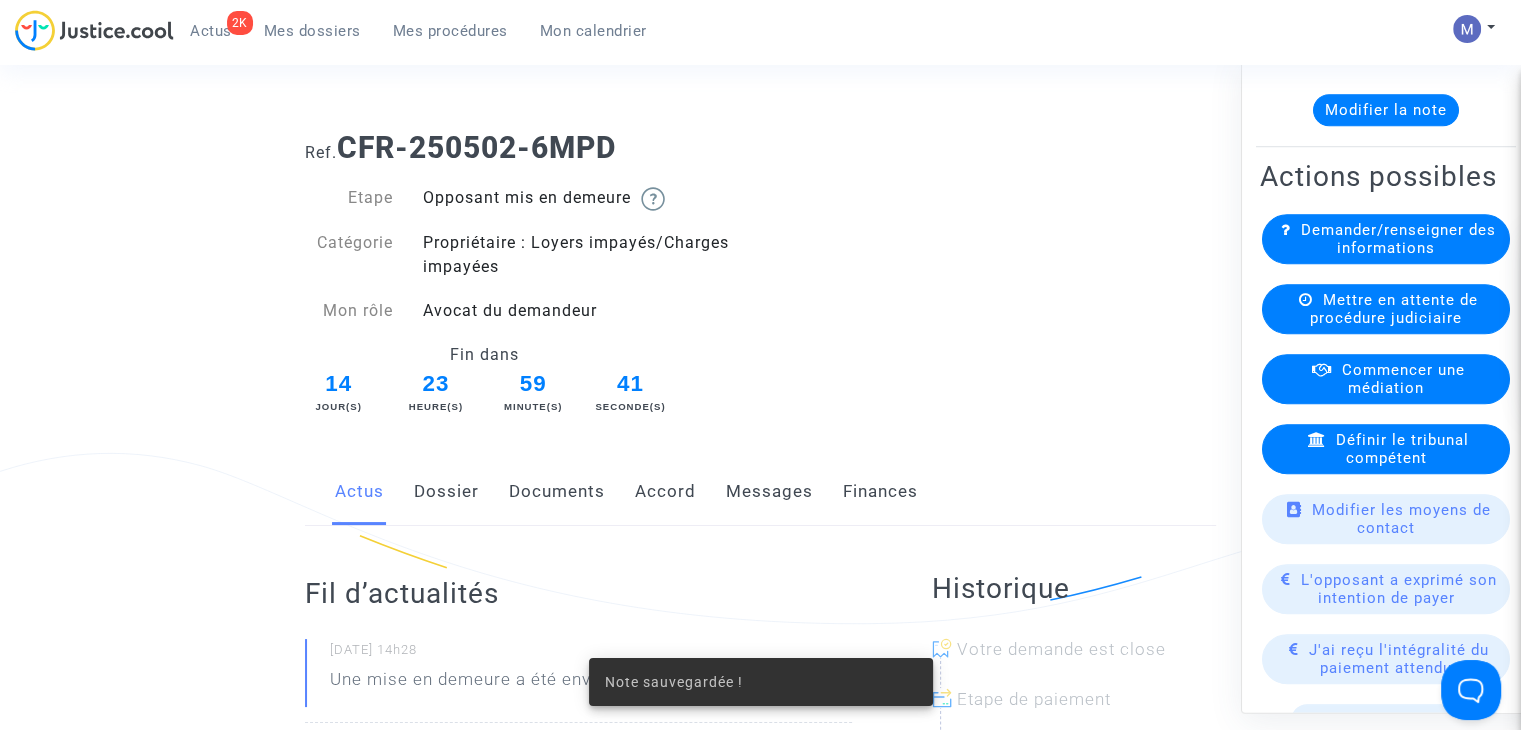 click on "Mes dossiers" at bounding box center (312, 31) 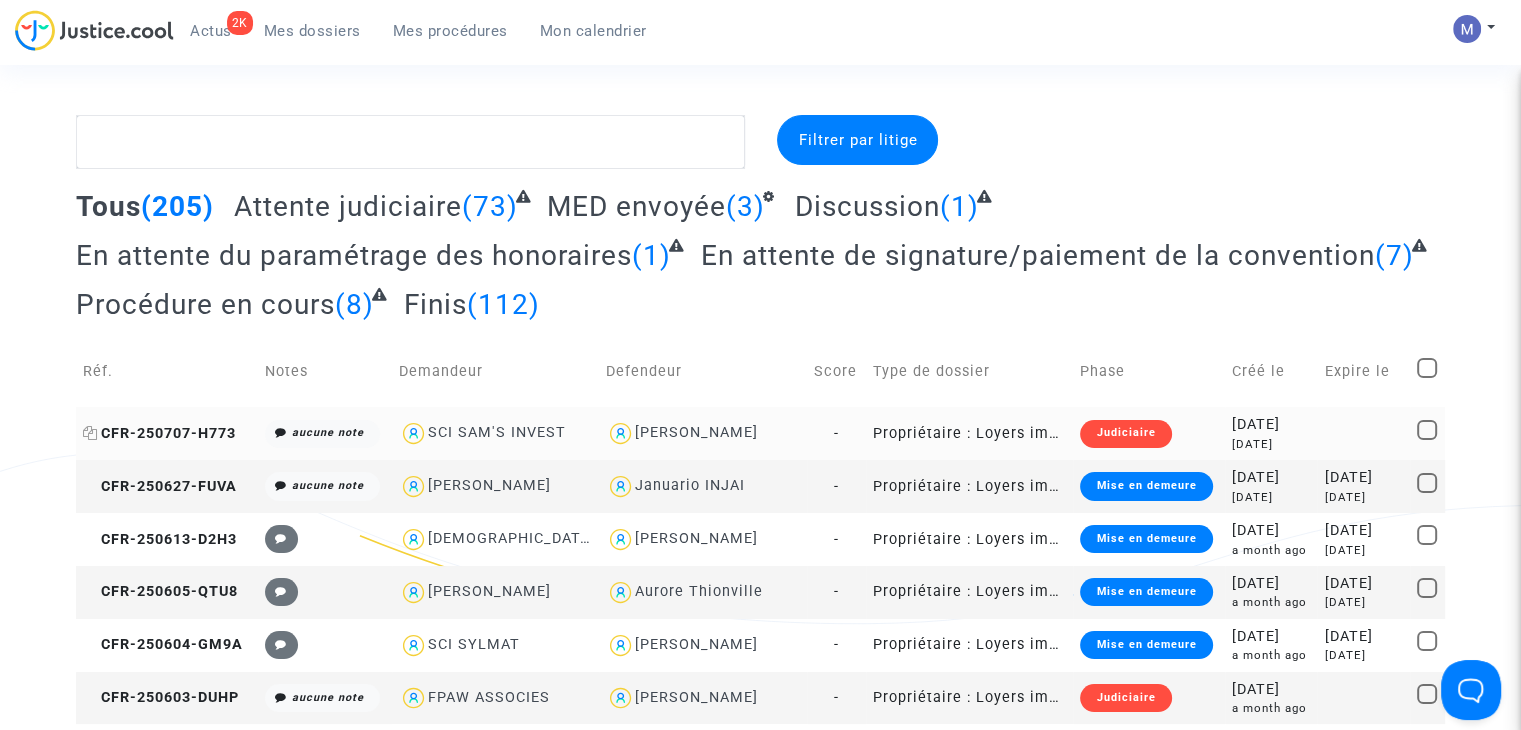 click on "CFR-250707-H773" 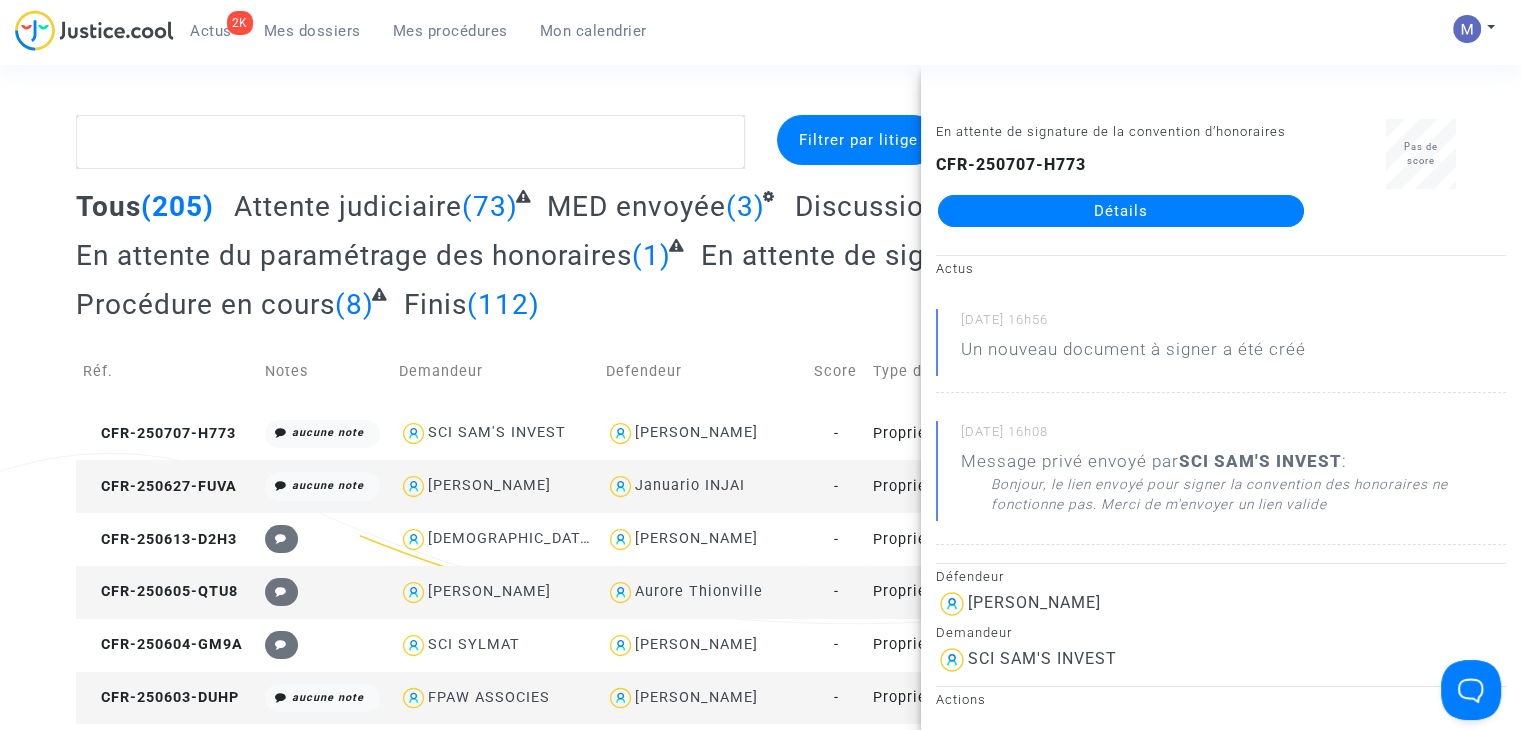 click on "Détails" 